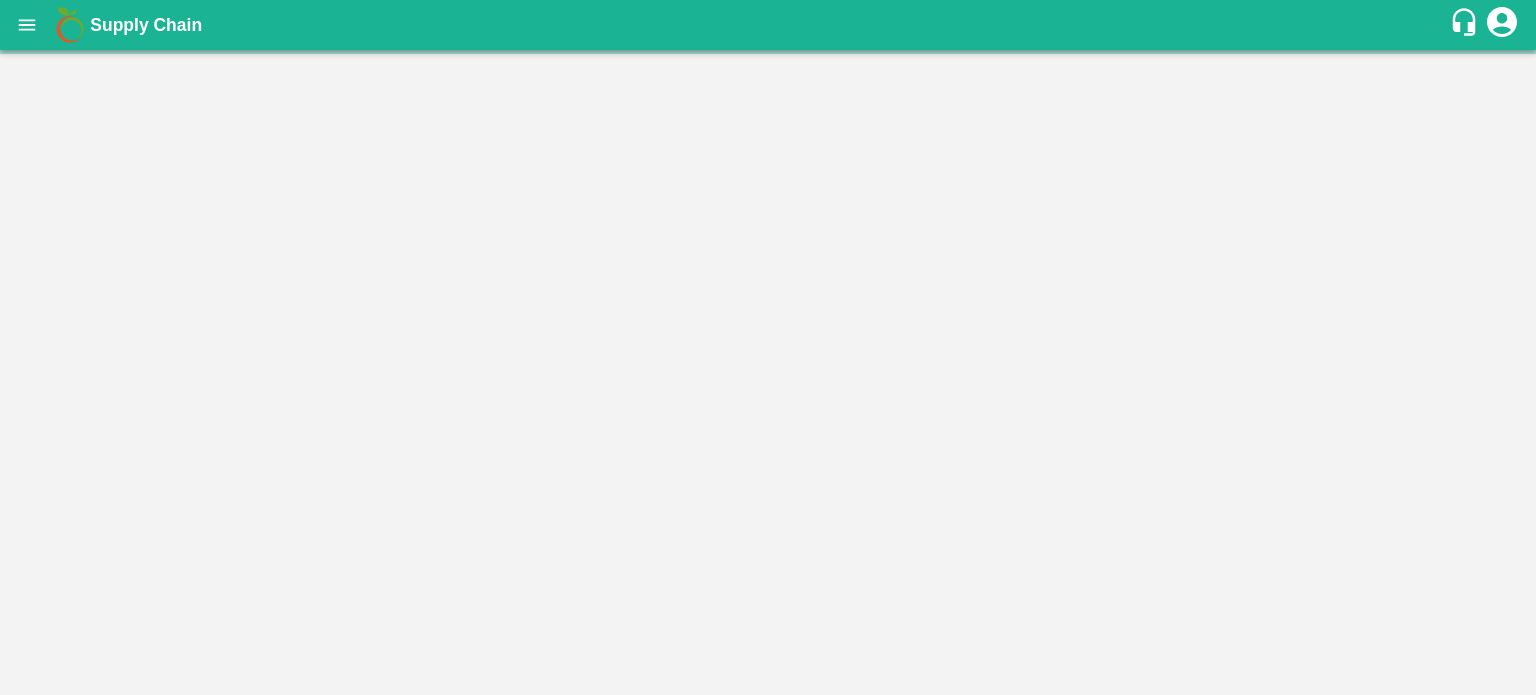 scroll, scrollTop: 0, scrollLeft: 0, axis: both 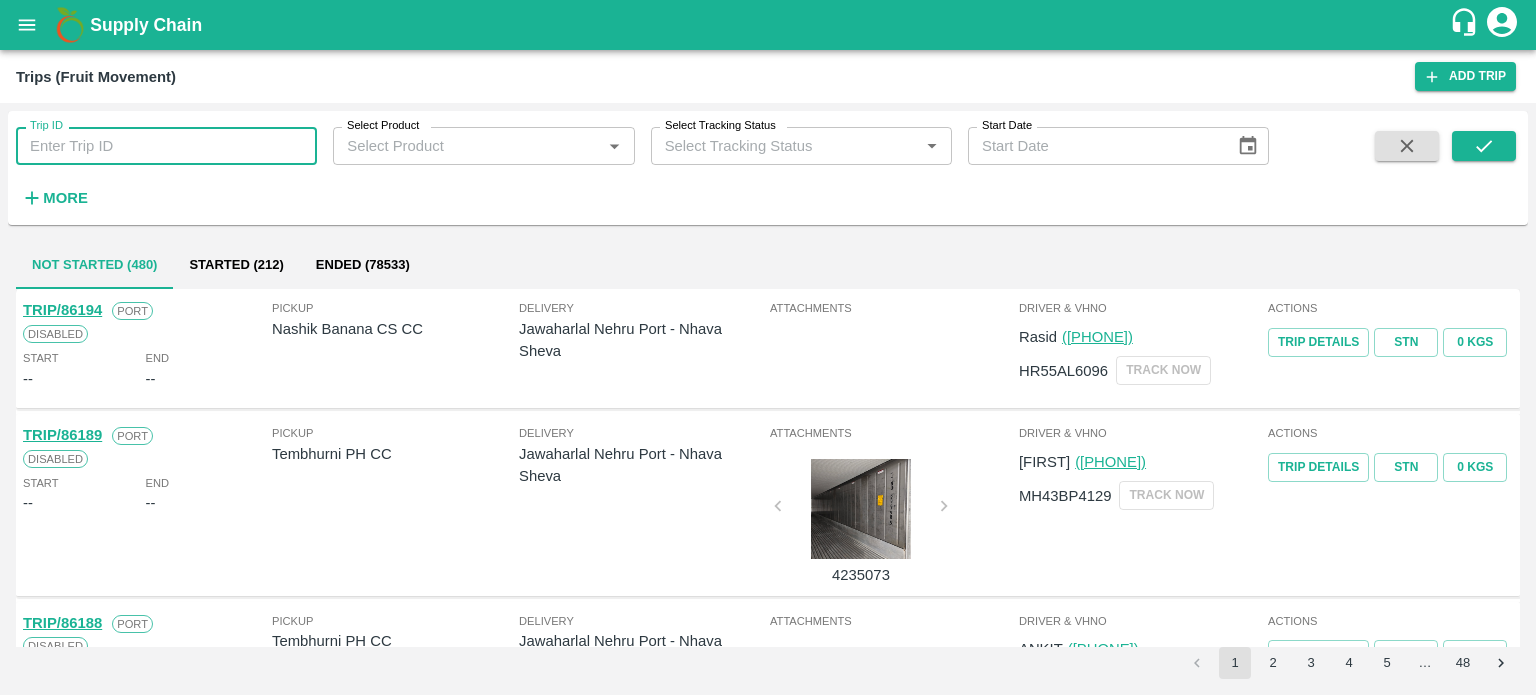 click on "Trip ID" at bounding box center (166, 146) 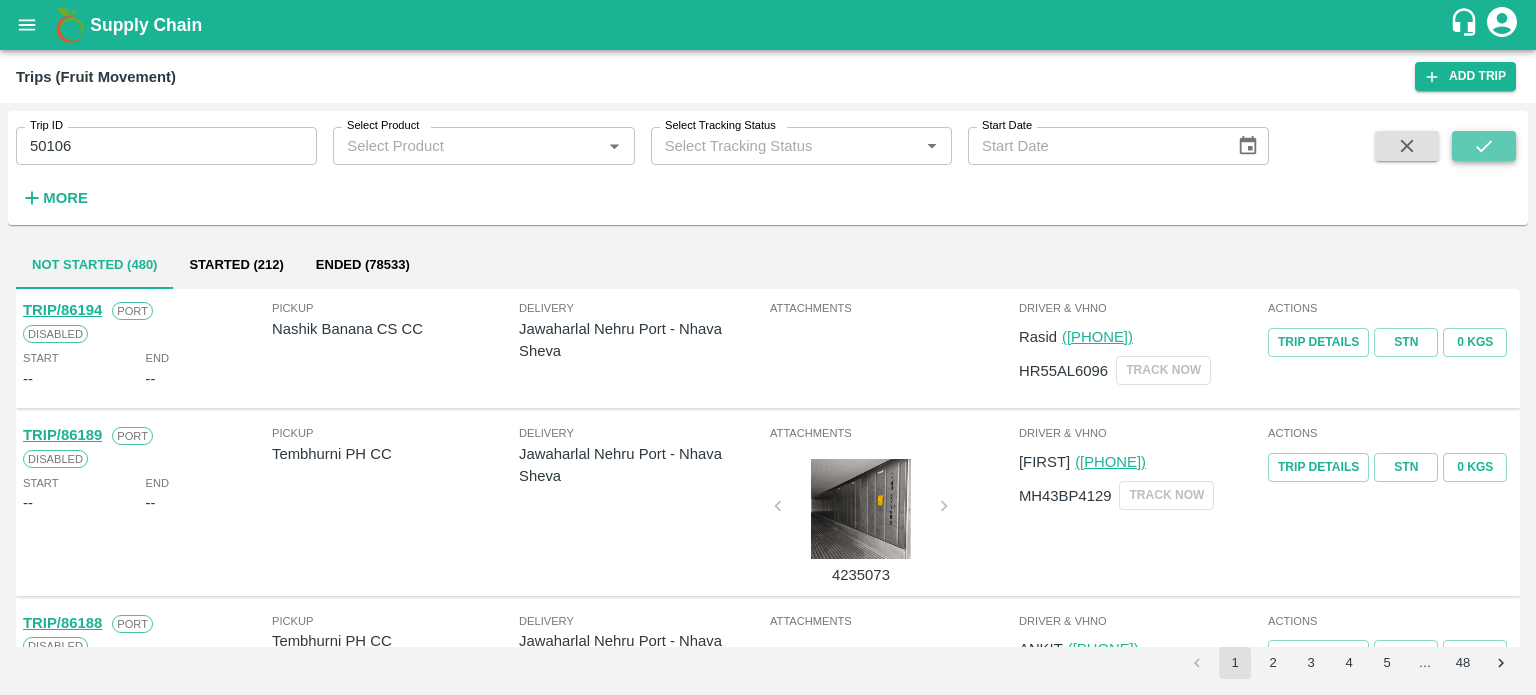 click 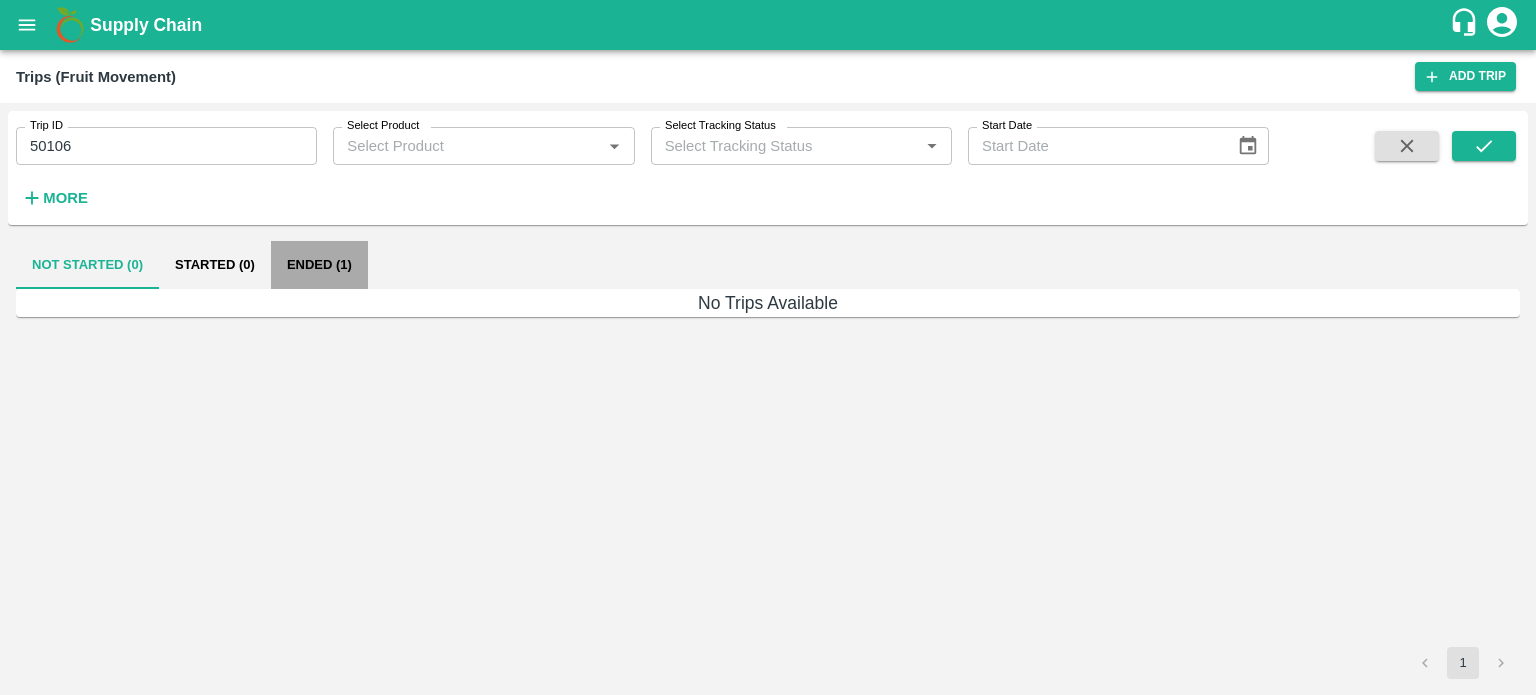 click on "Ended (1)" at bounding box center (319, 265) 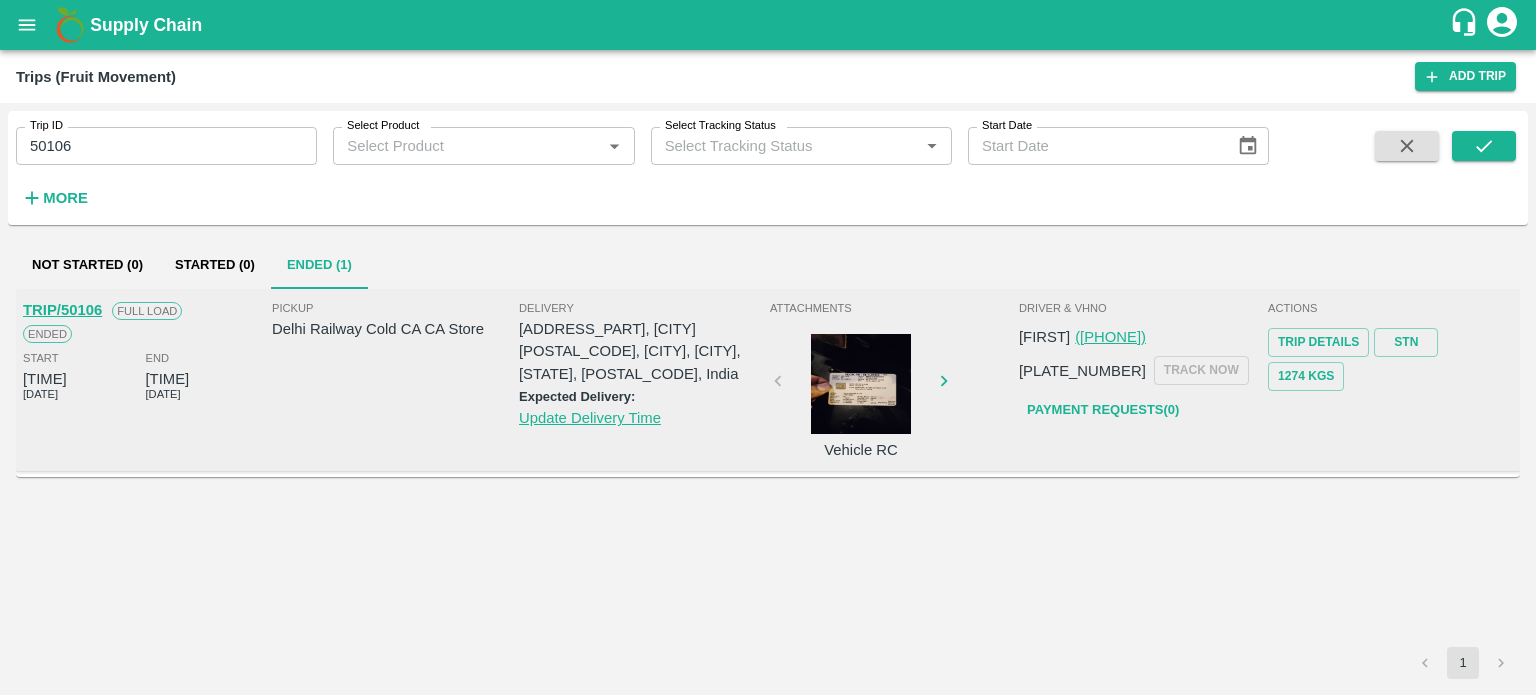 click at bounding box center [861, 384] 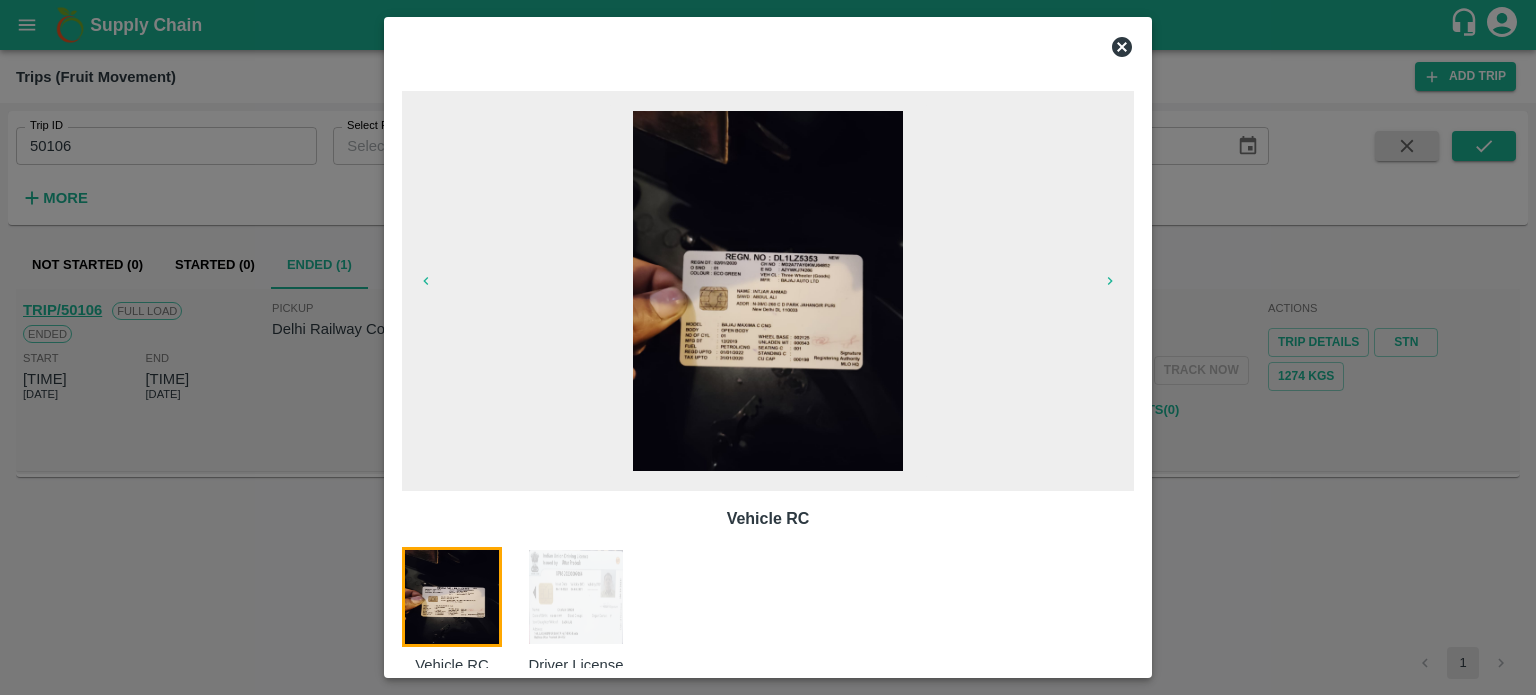 click at bounding box center (576, 597) 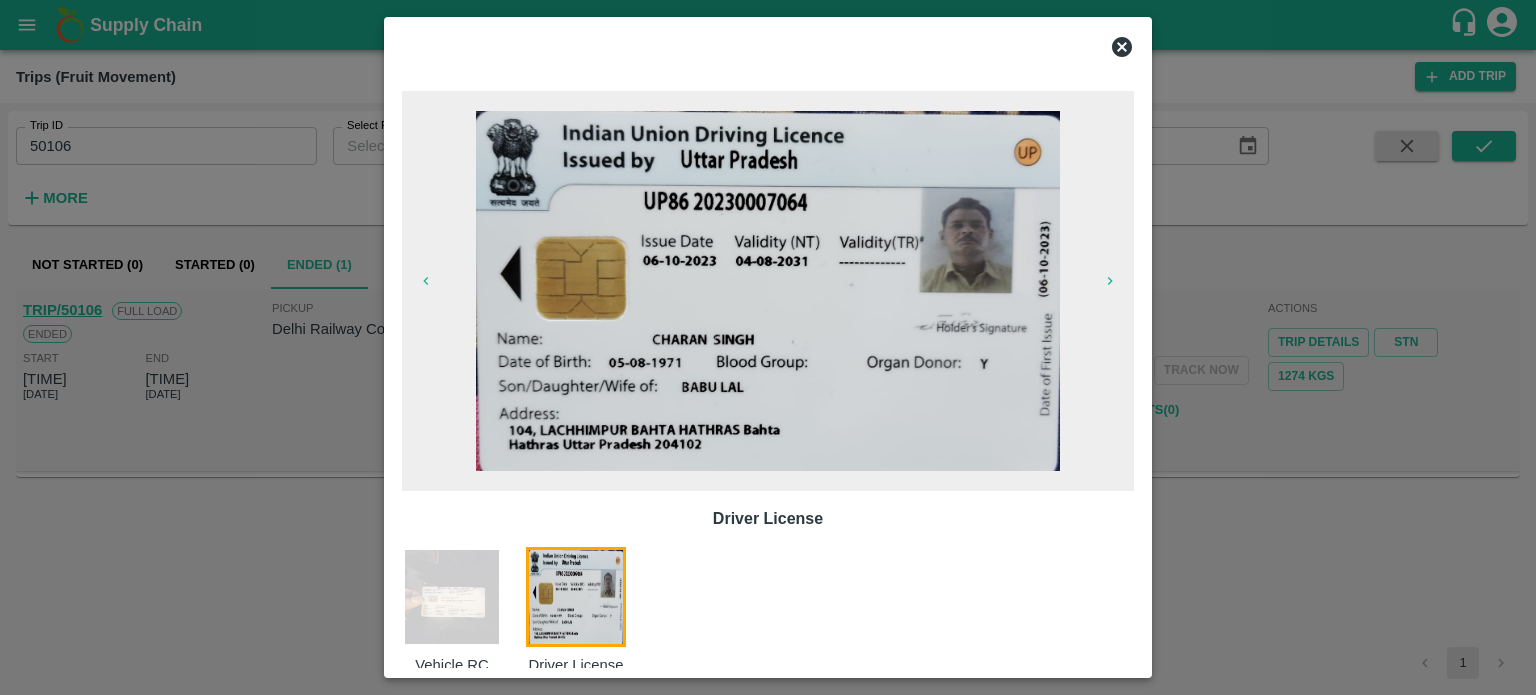scroll, scrollTop: 32, scrollLeft: 0, axis: vertical 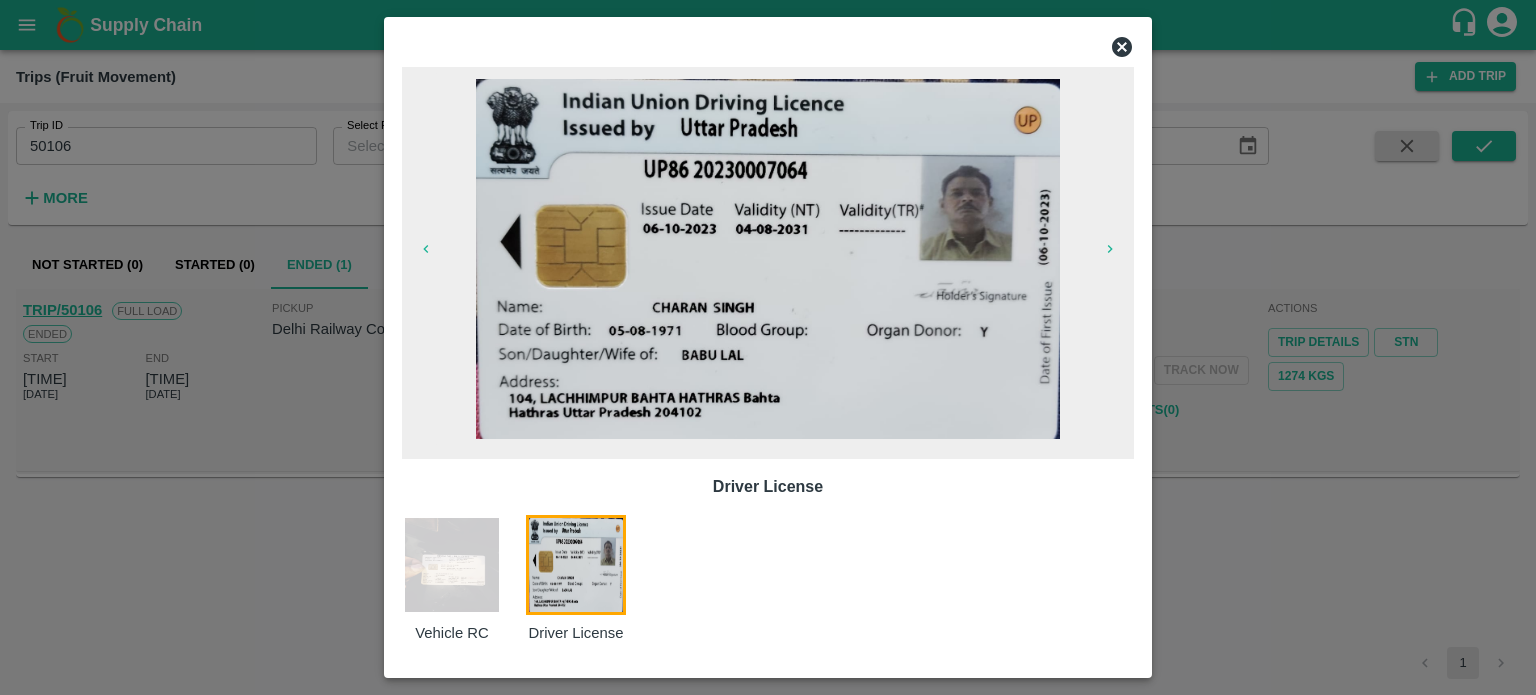 click at bounding box center (768, 347) 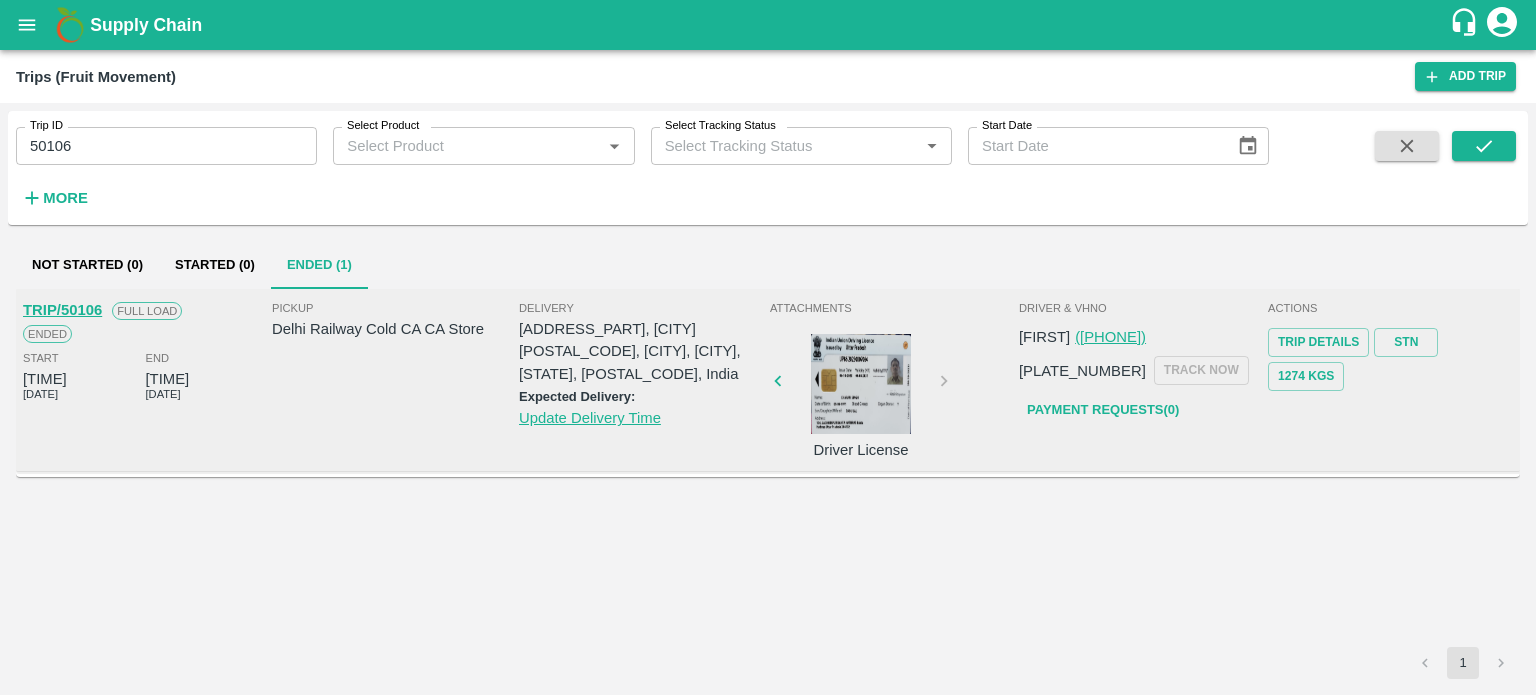 click on "TRIP/50106" at bounding box center (62, 310) 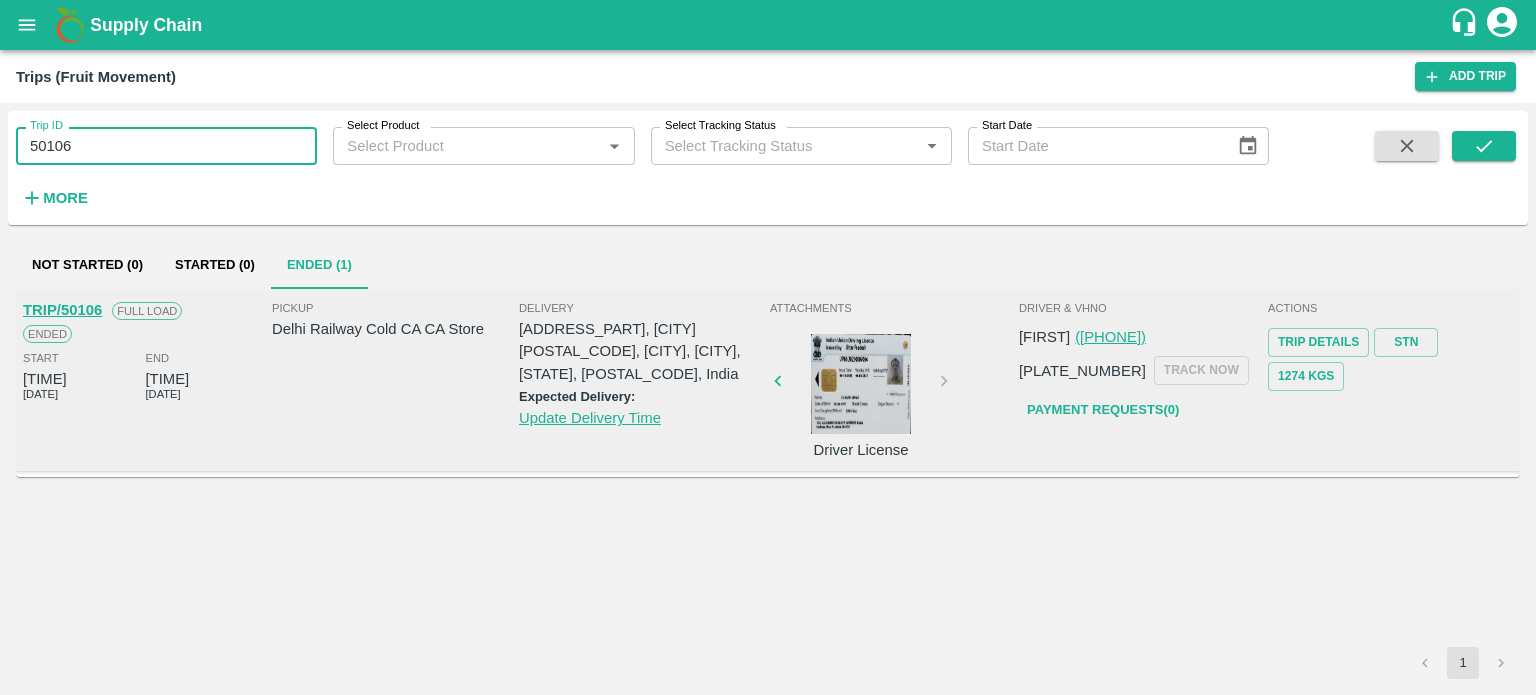 click on "50106" at bounding box center [166, 146] 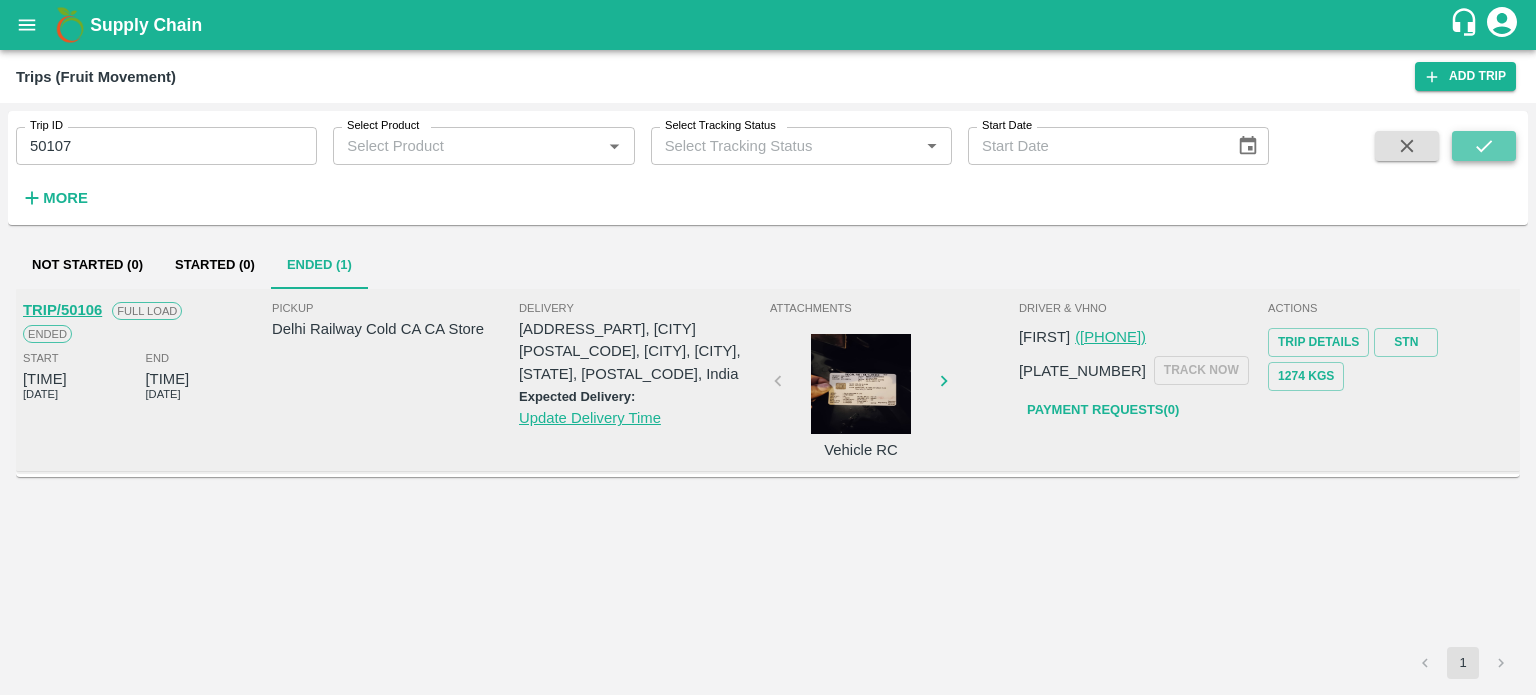 click at bounding box center [1484, 146] 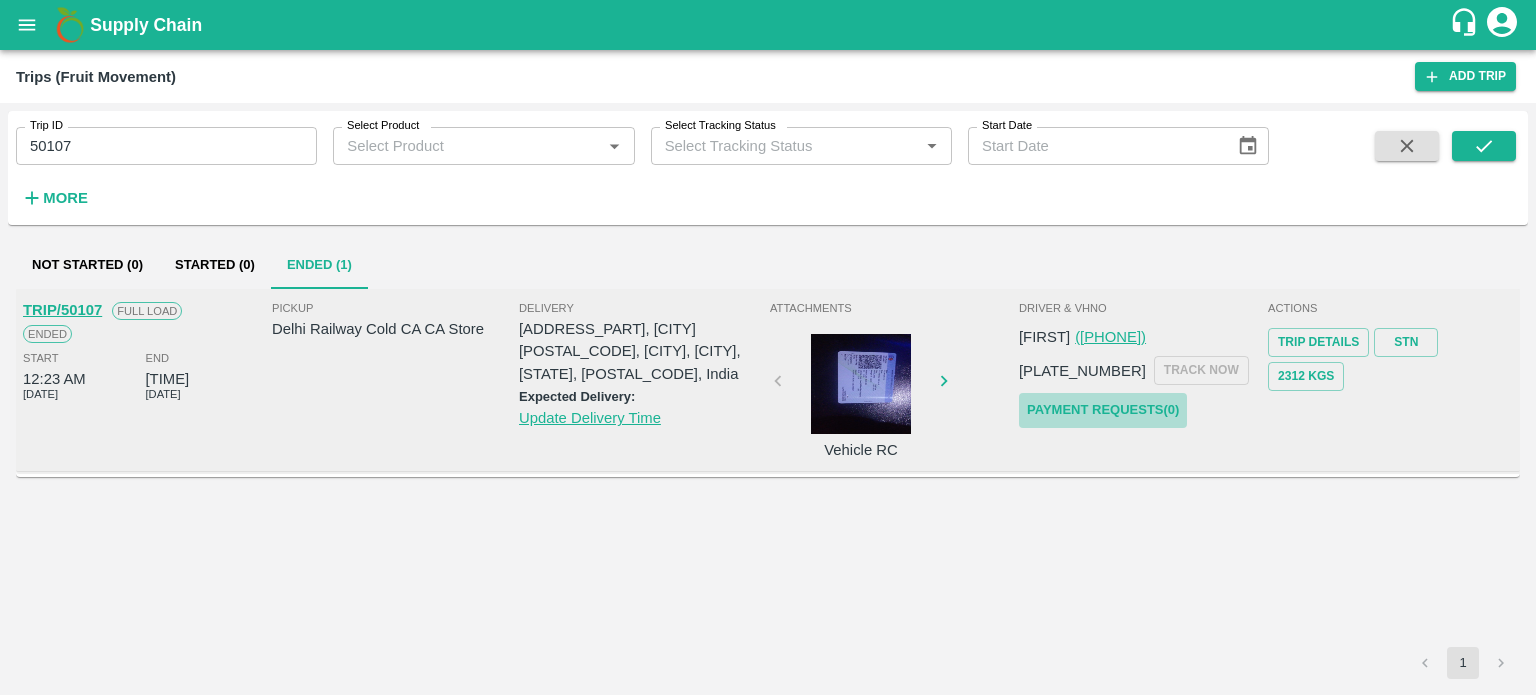 click on "Payment Requests( 0 )" at bounding box center [1103, 410] 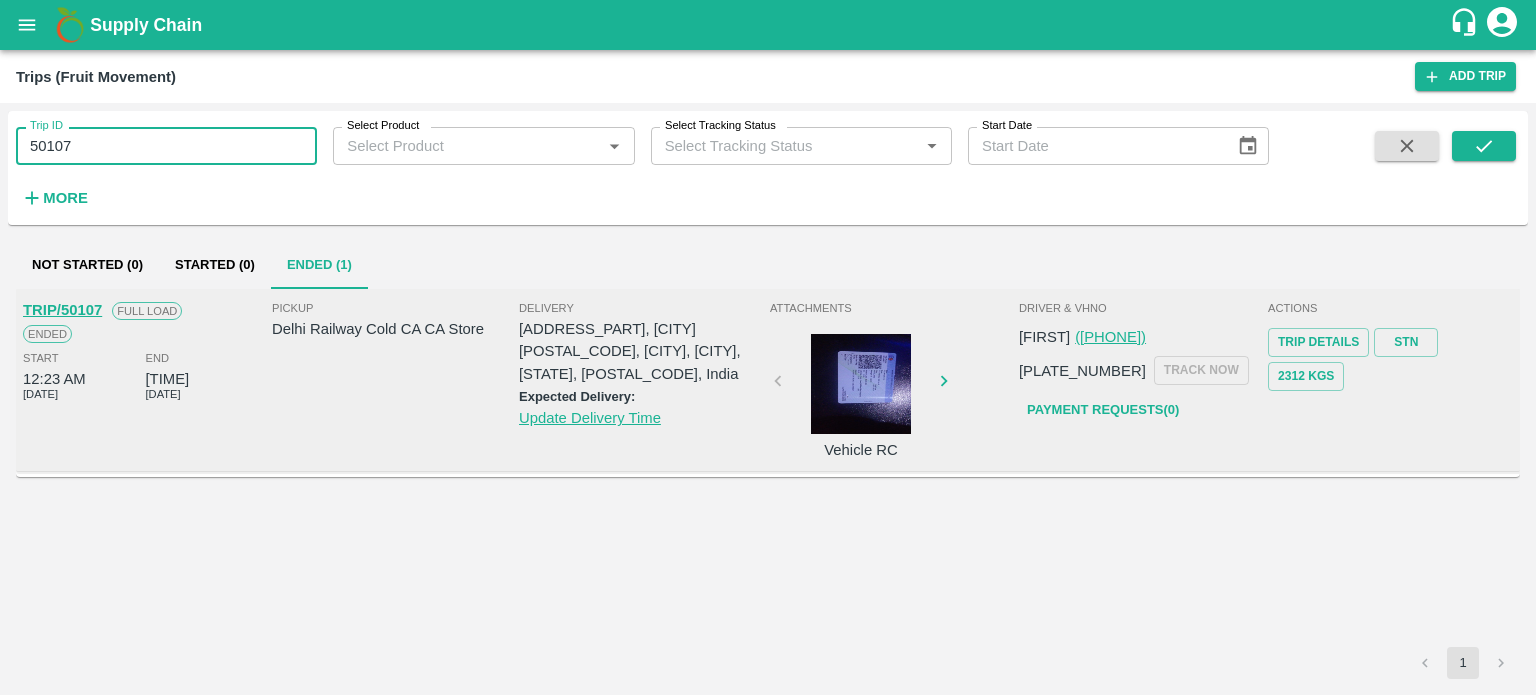 click on "50107" at bounding box center (166, 146) 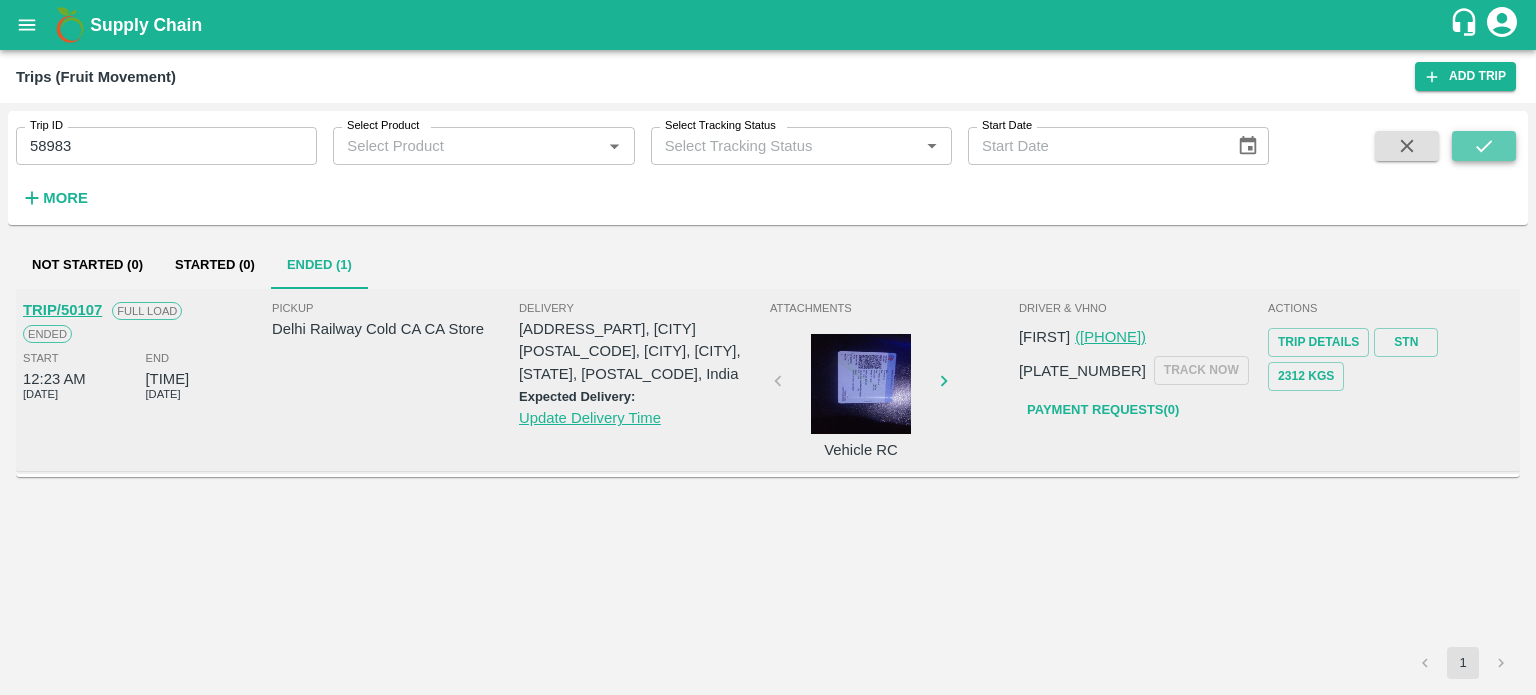 click at bounding box center (1484, 146) 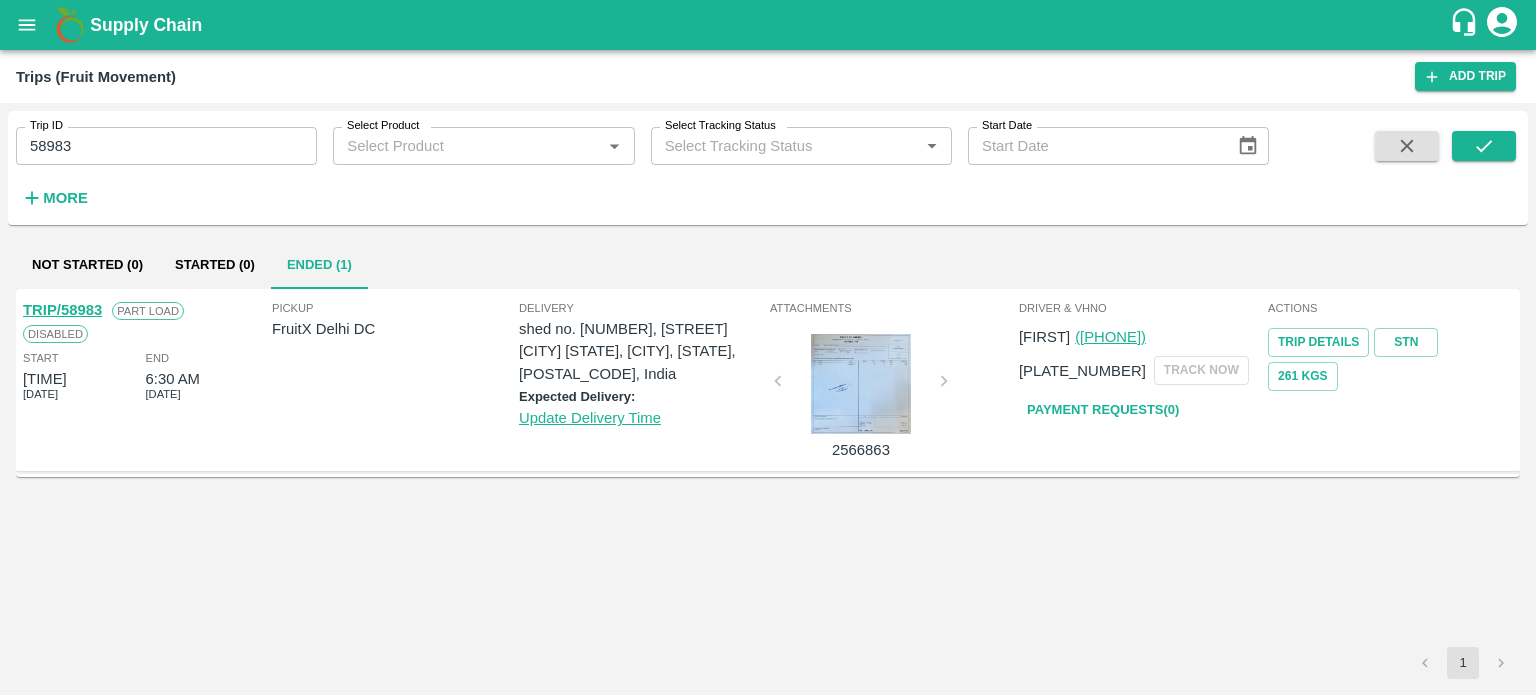 click on "TRIP/58983" at bounding box center [62, 310] 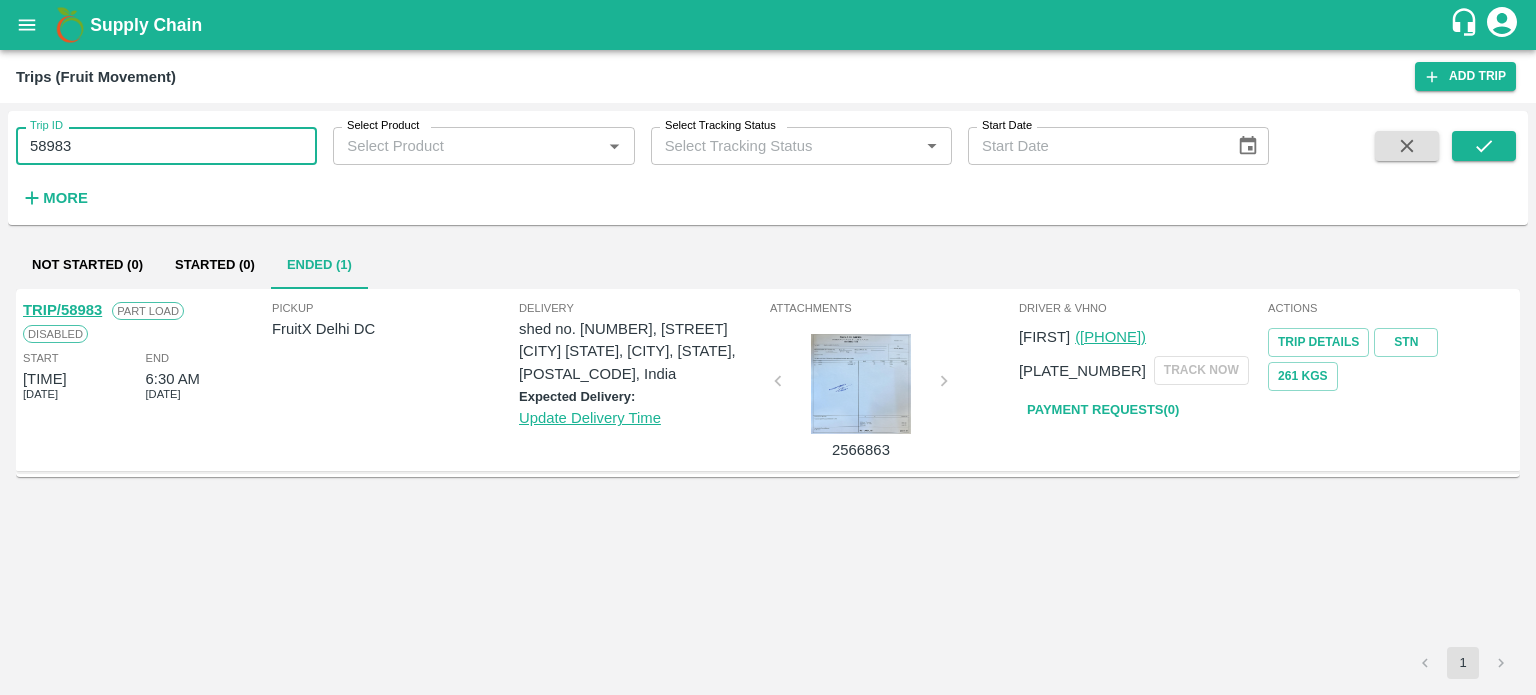 click on "58983" at bounding box center [166, 146] 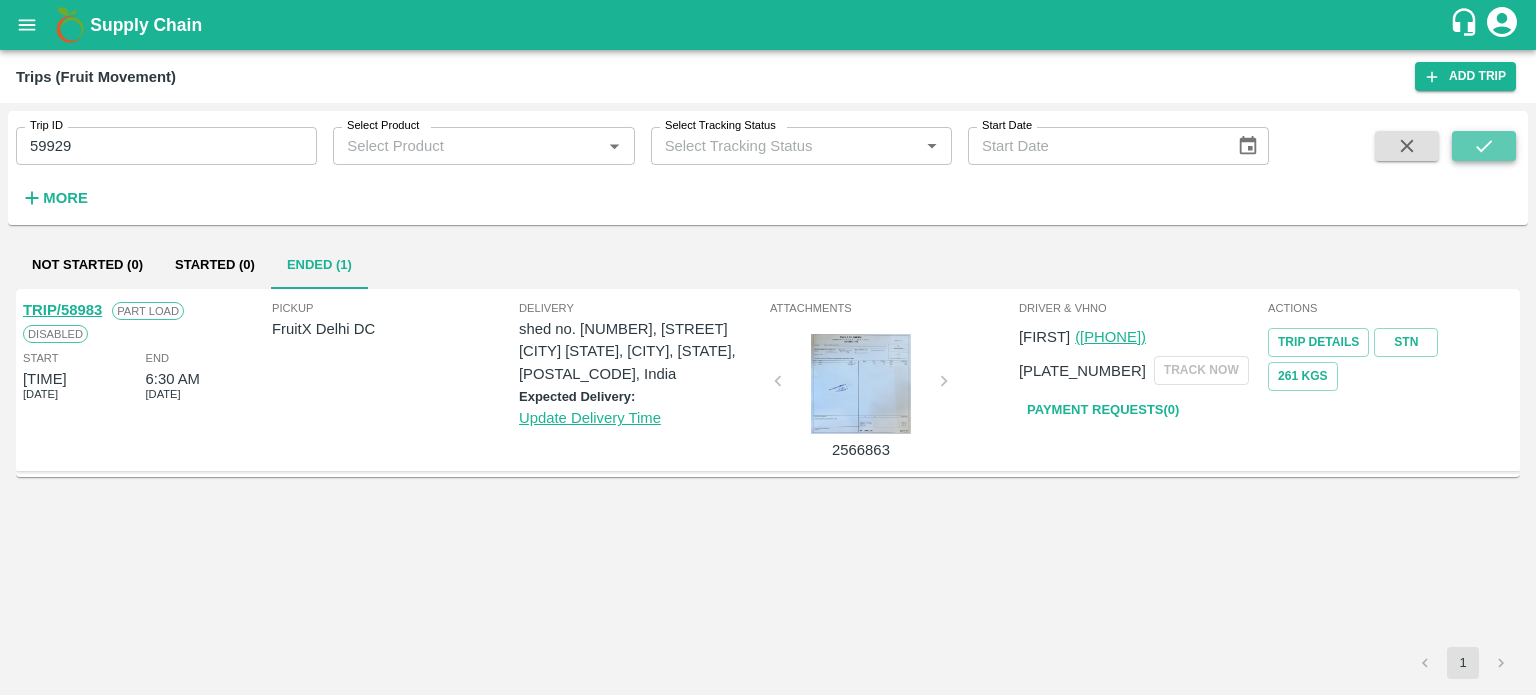 click 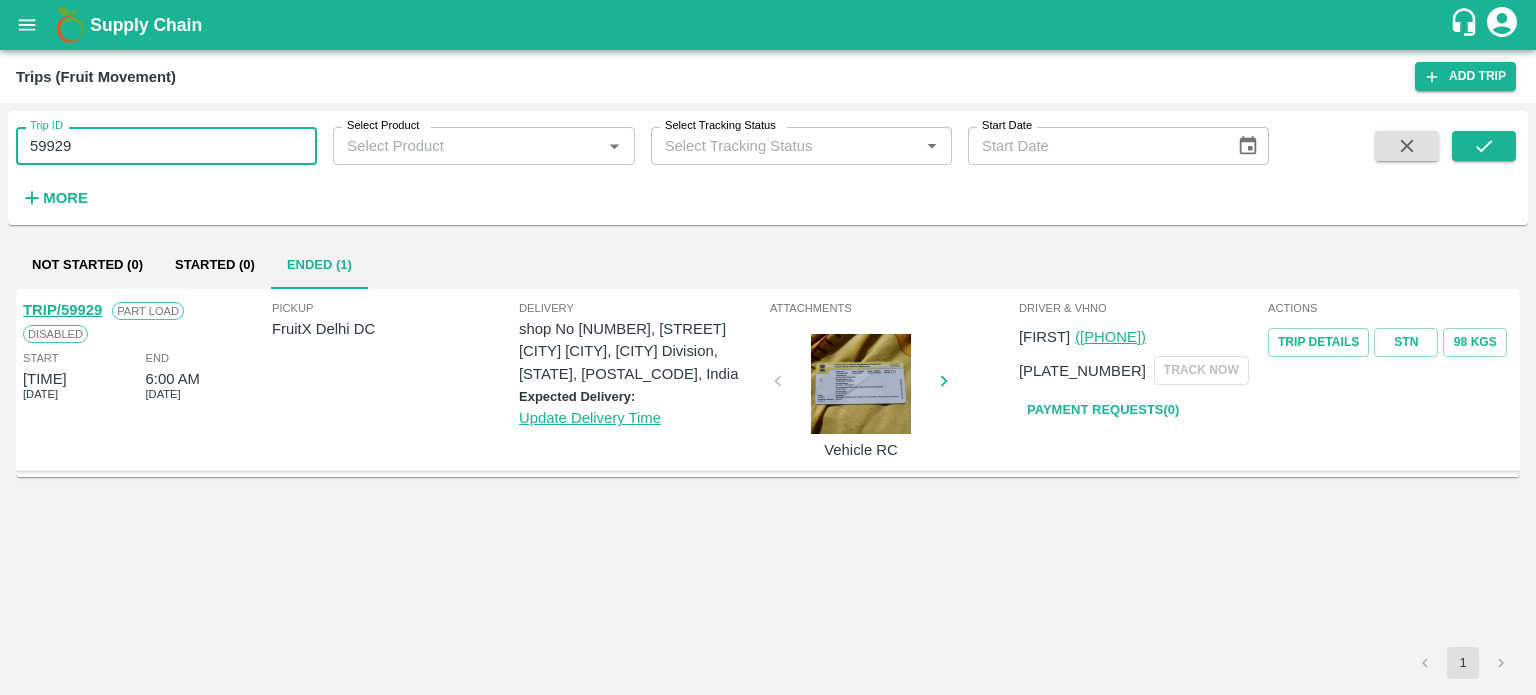 click on "59929" at bounding box center [166, 146] 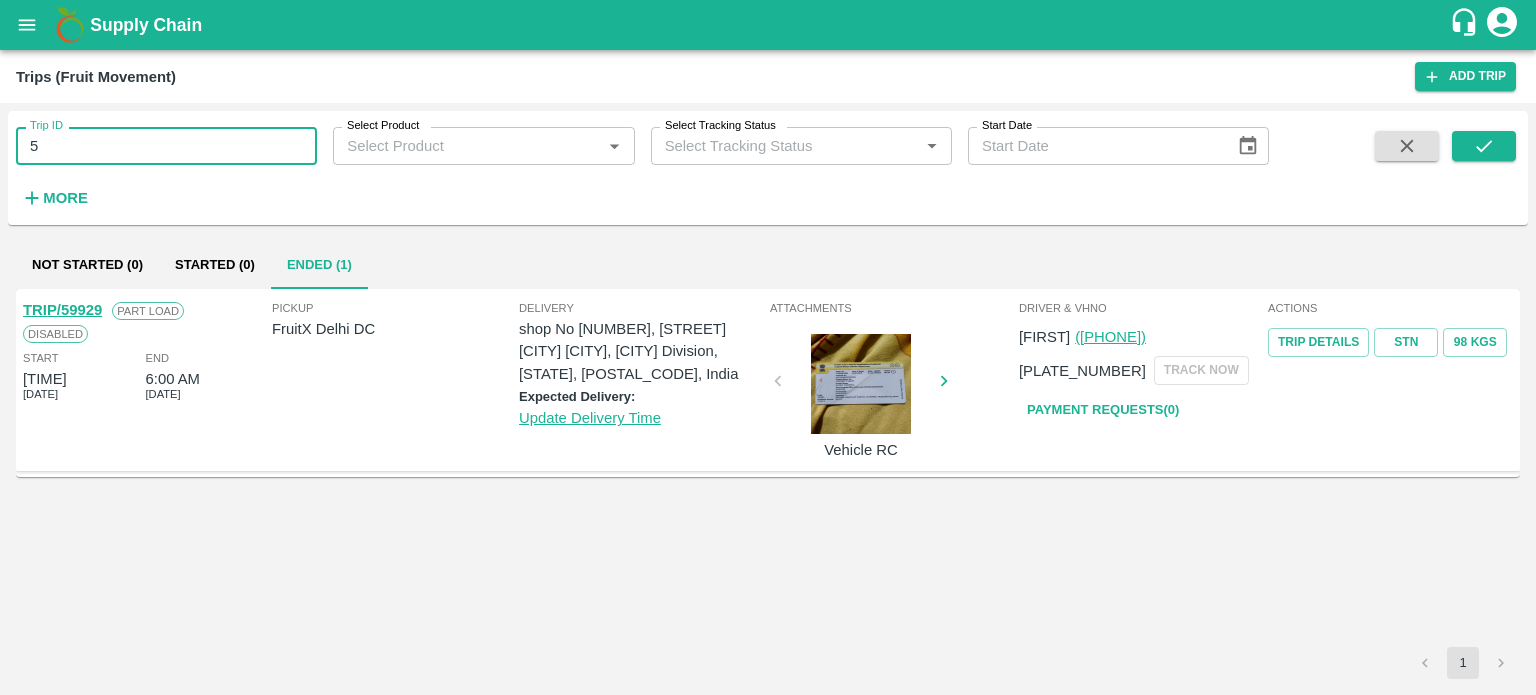 type on "5" 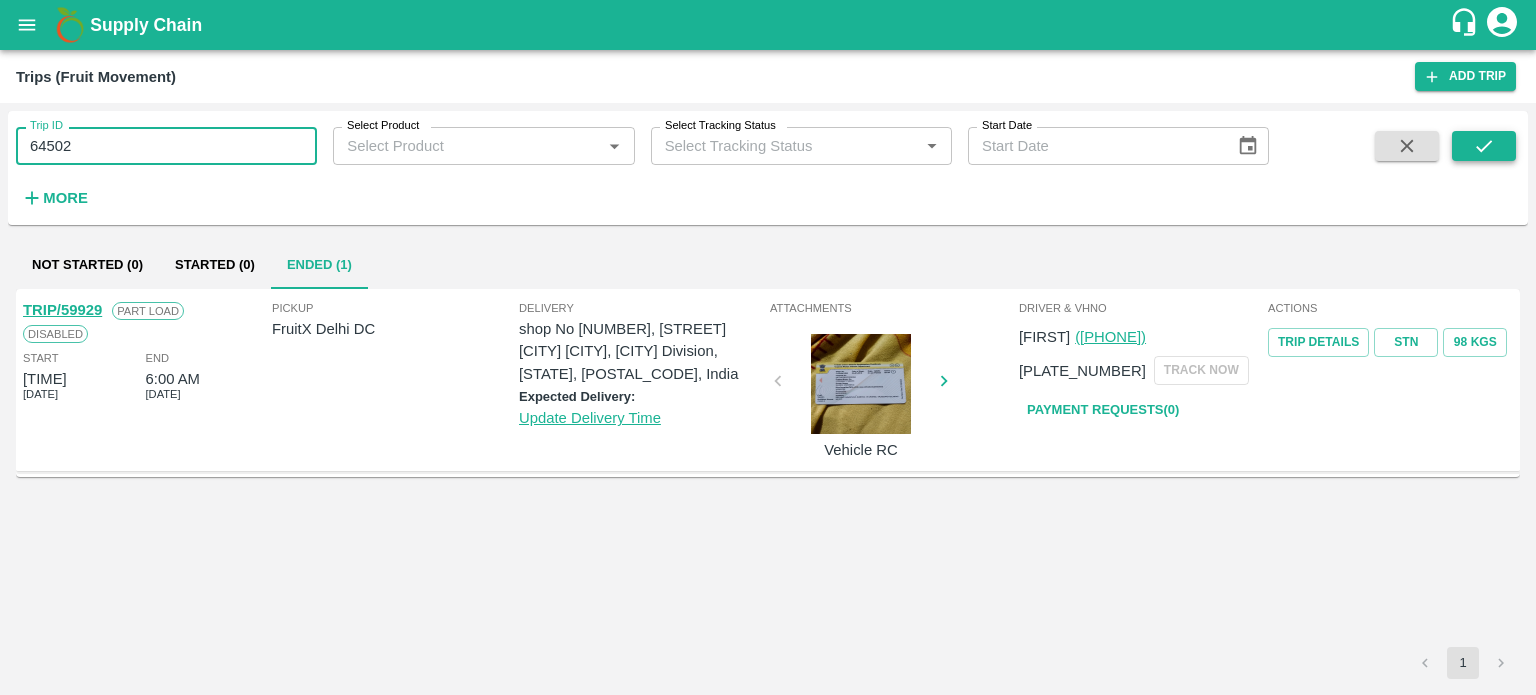 click 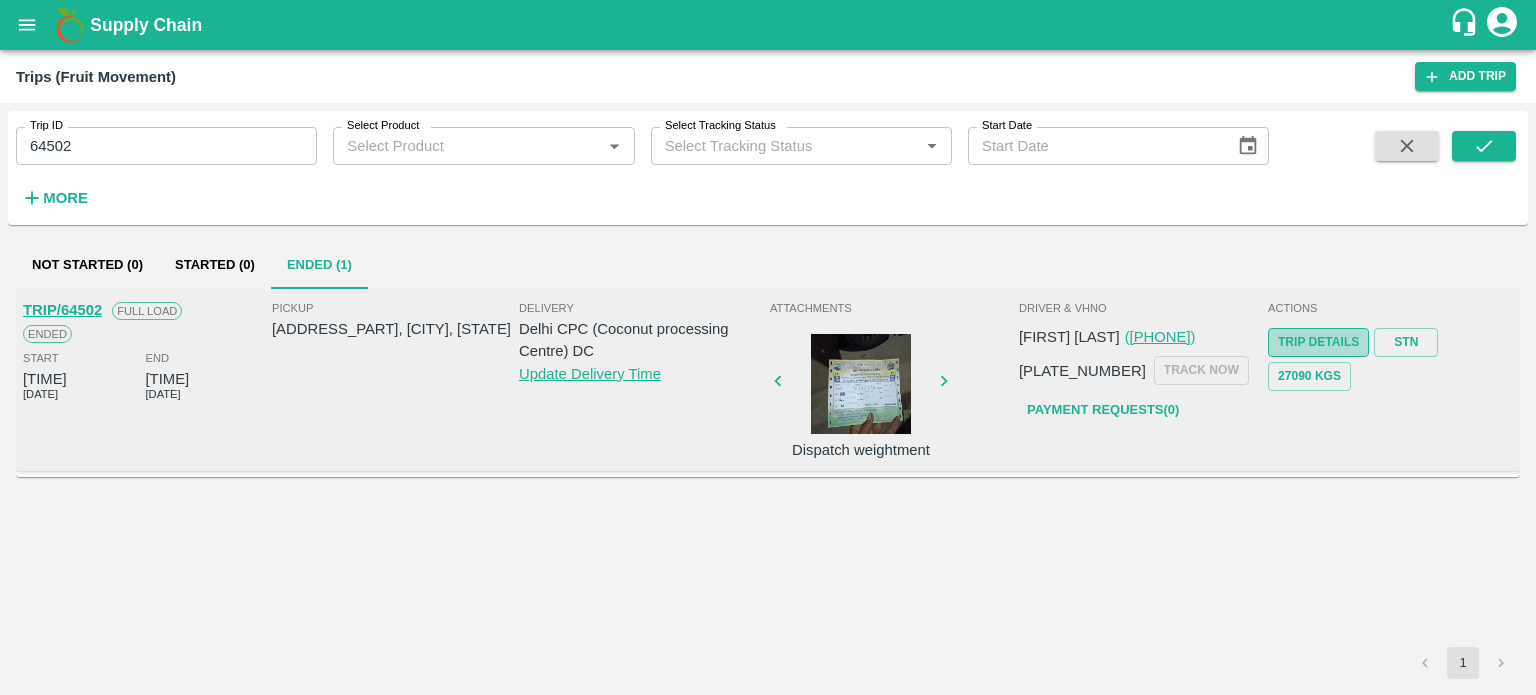 click on "Trip Details" at bounding box center (1318, 342) 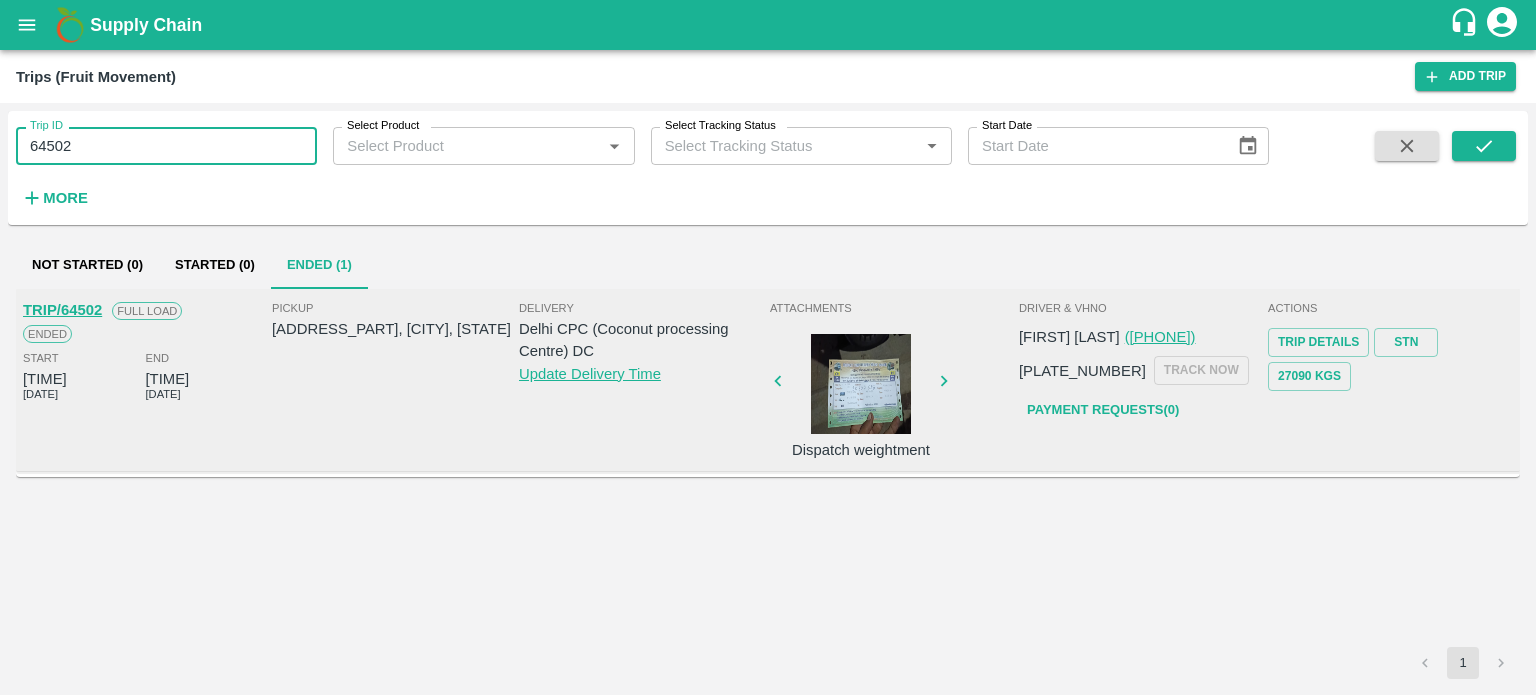 click on "64502" at bounding box center (166, 146) 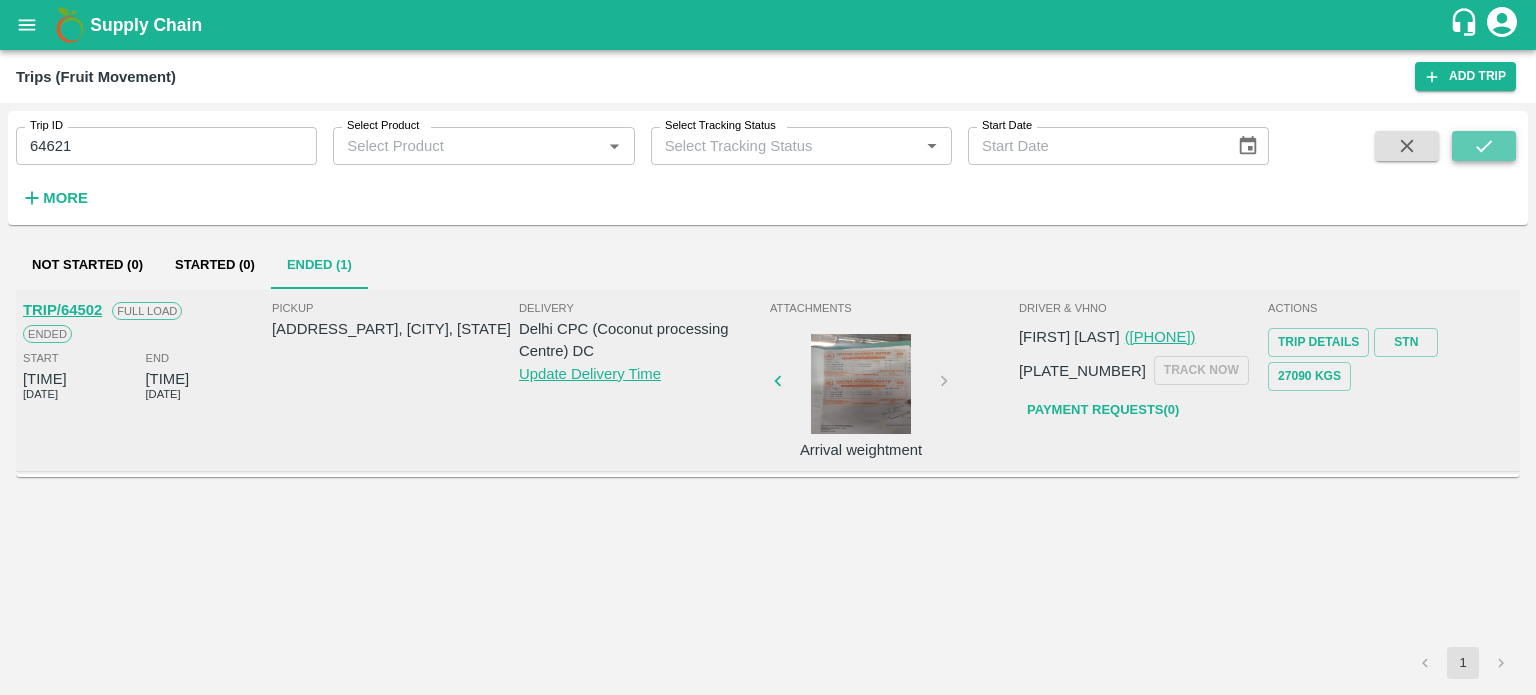 click 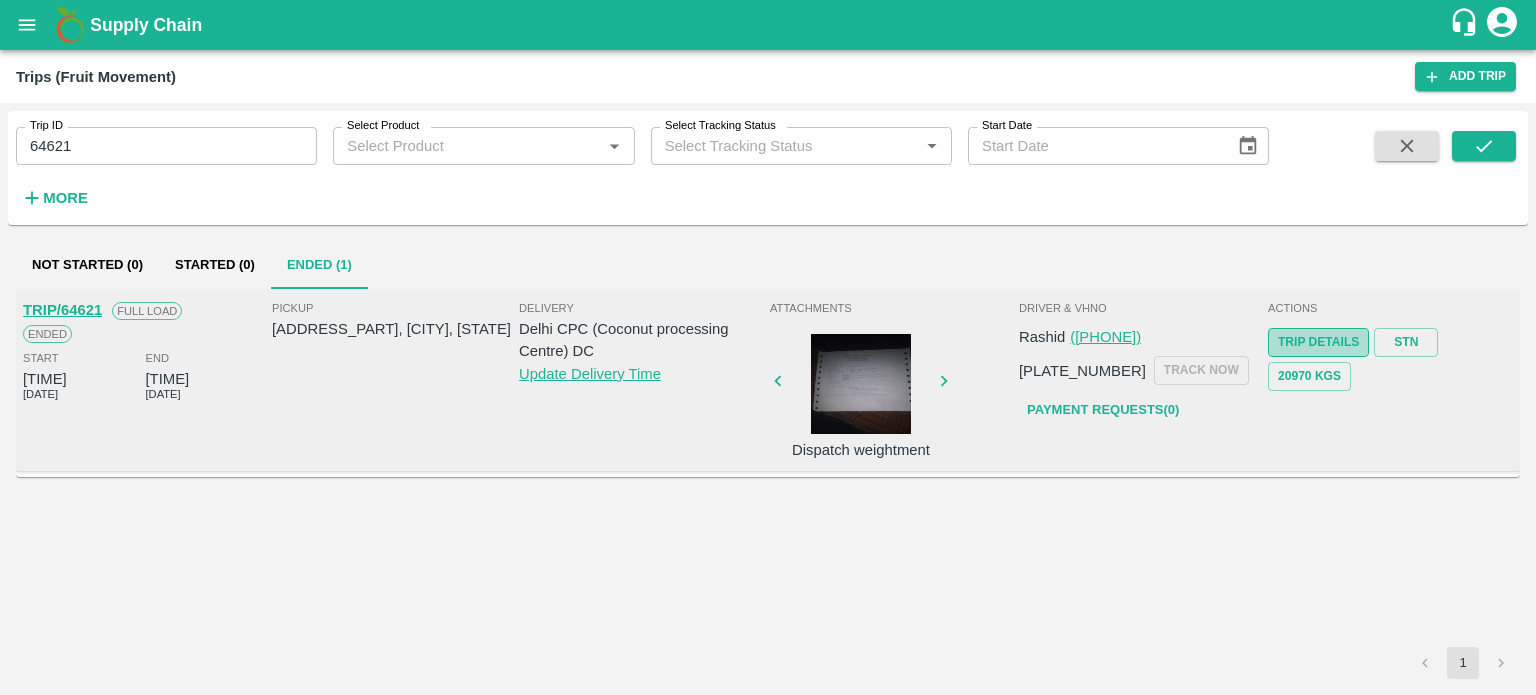 click on "Trip Details" at bounding box center (1318, 342) 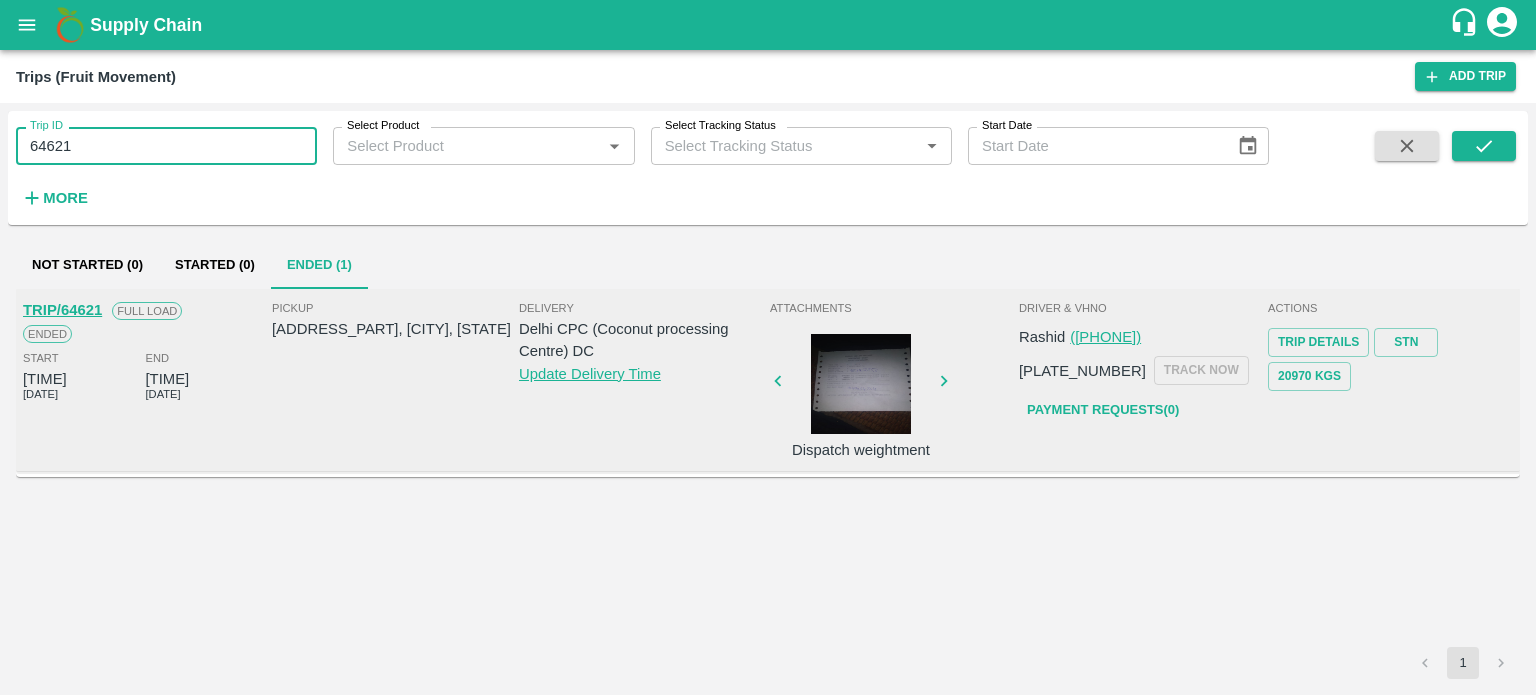 click on "64621" at bounding box center [166, 146] 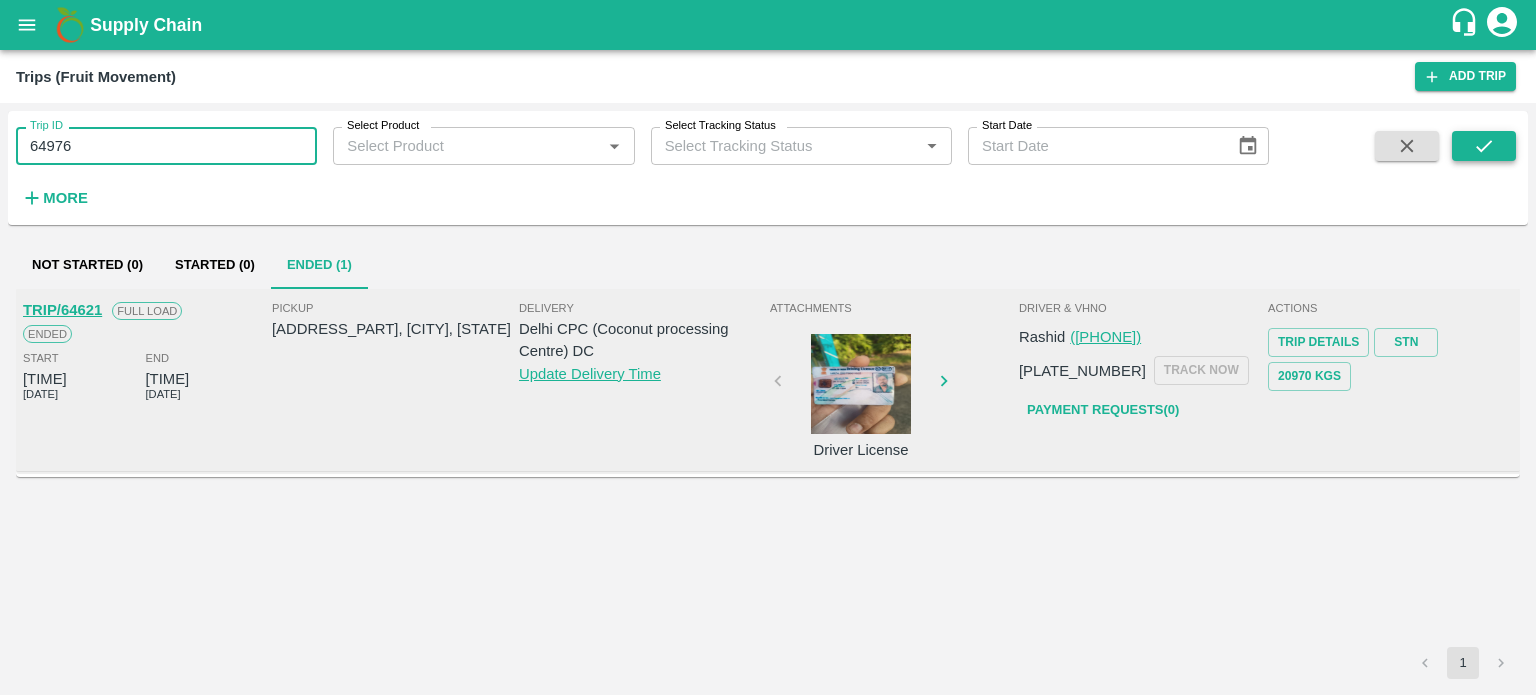 click 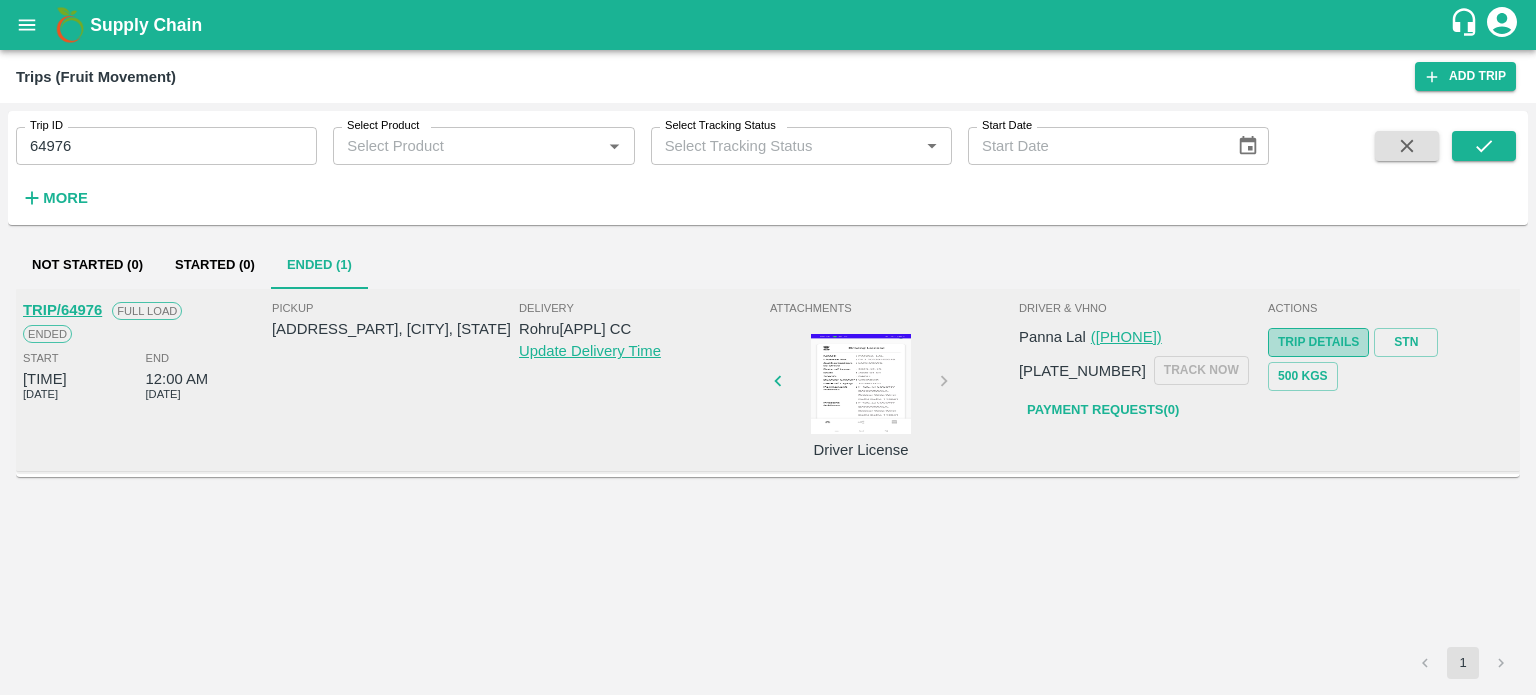 click on "Trip Details" at bounding box center [1318, 342] 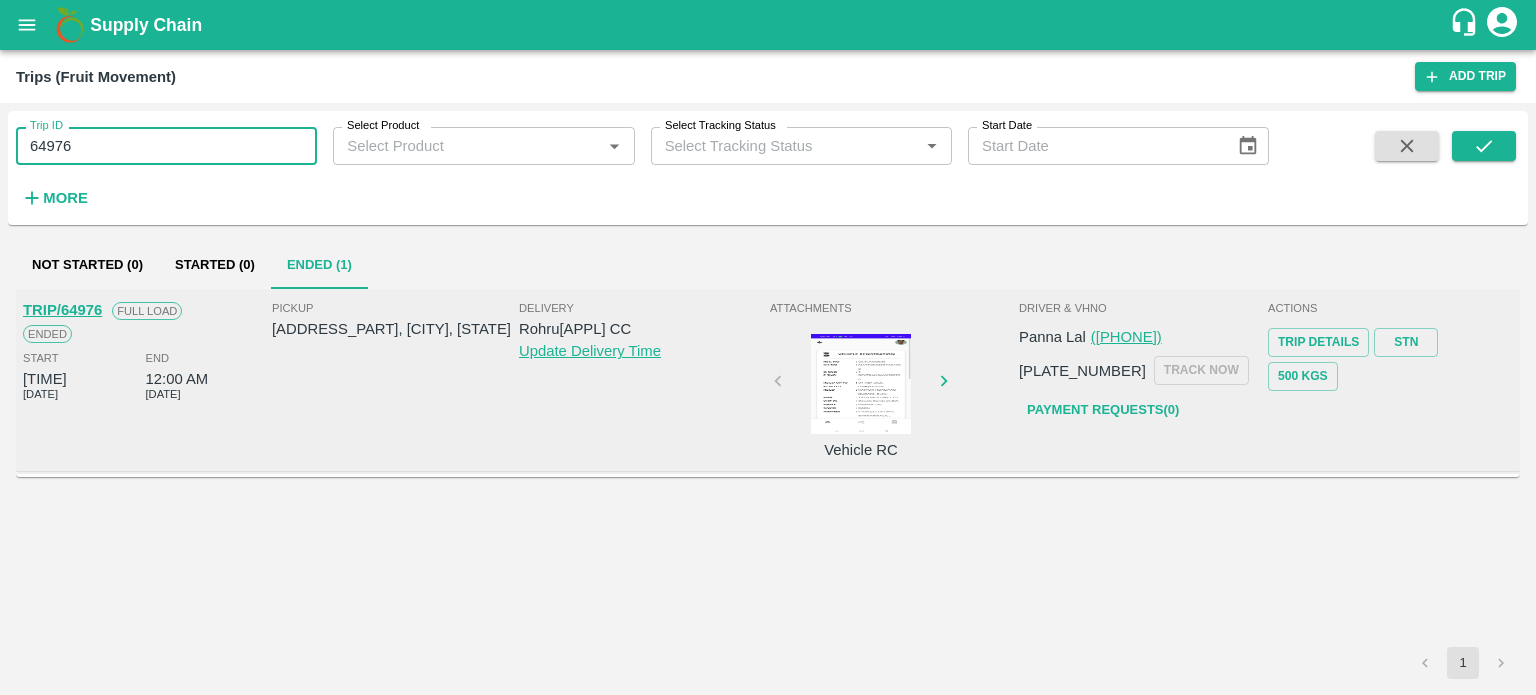 click on "64976" at bounding box center [166, 146] 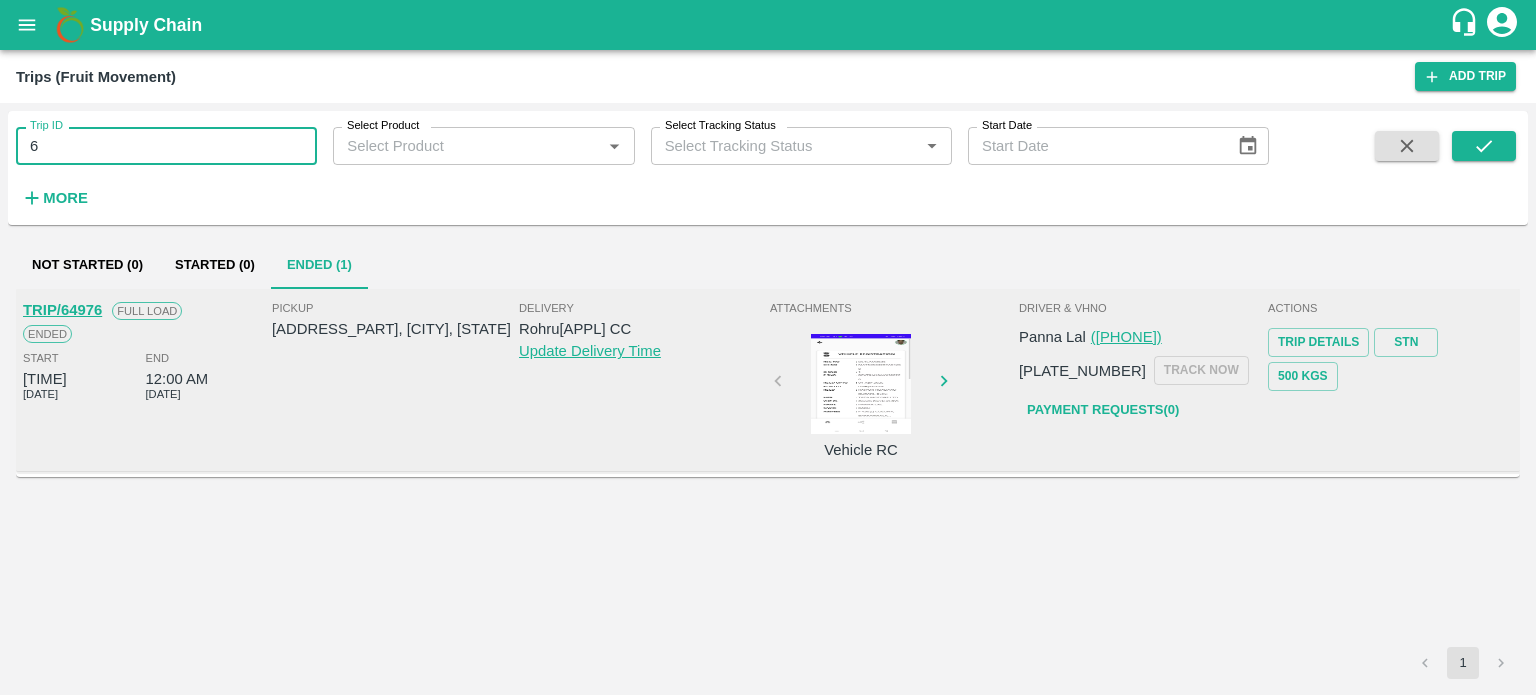 type on "6" 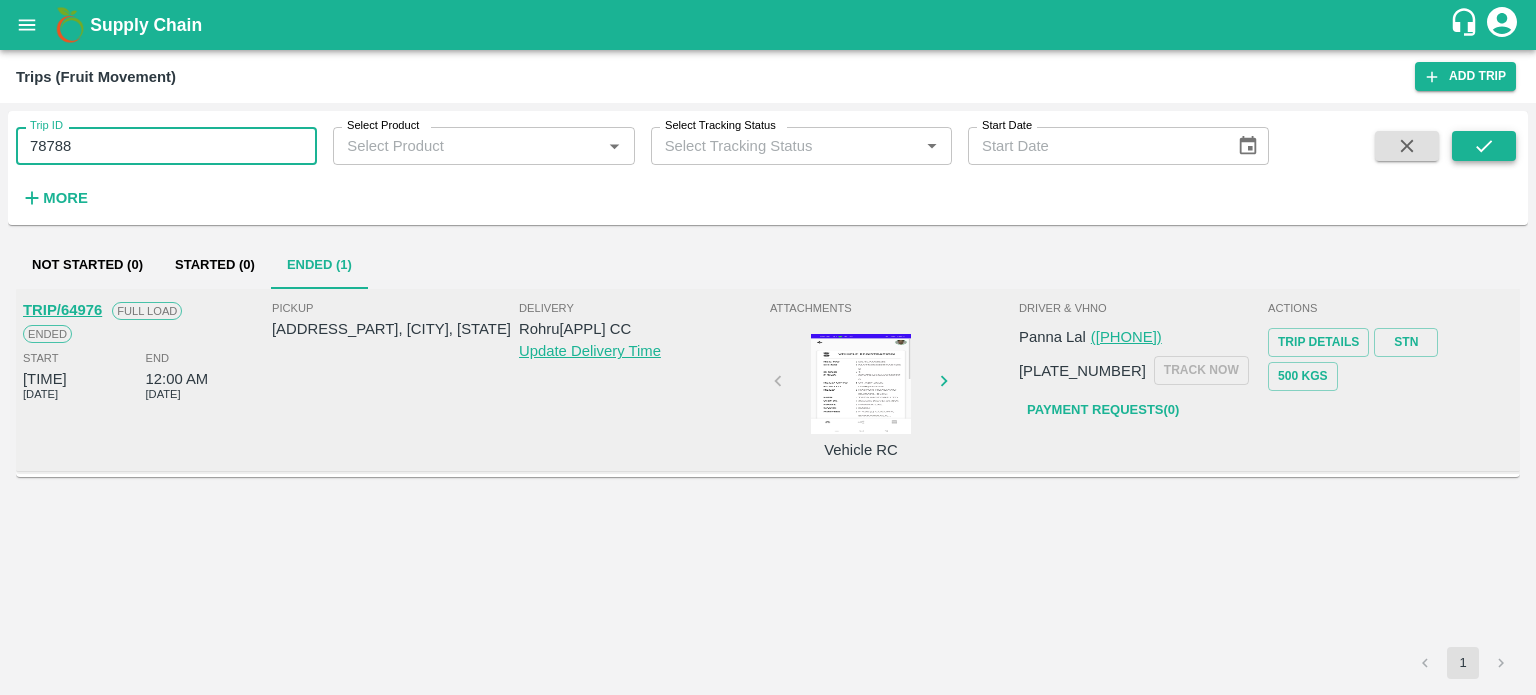 click at bounding box center (1484, 146) 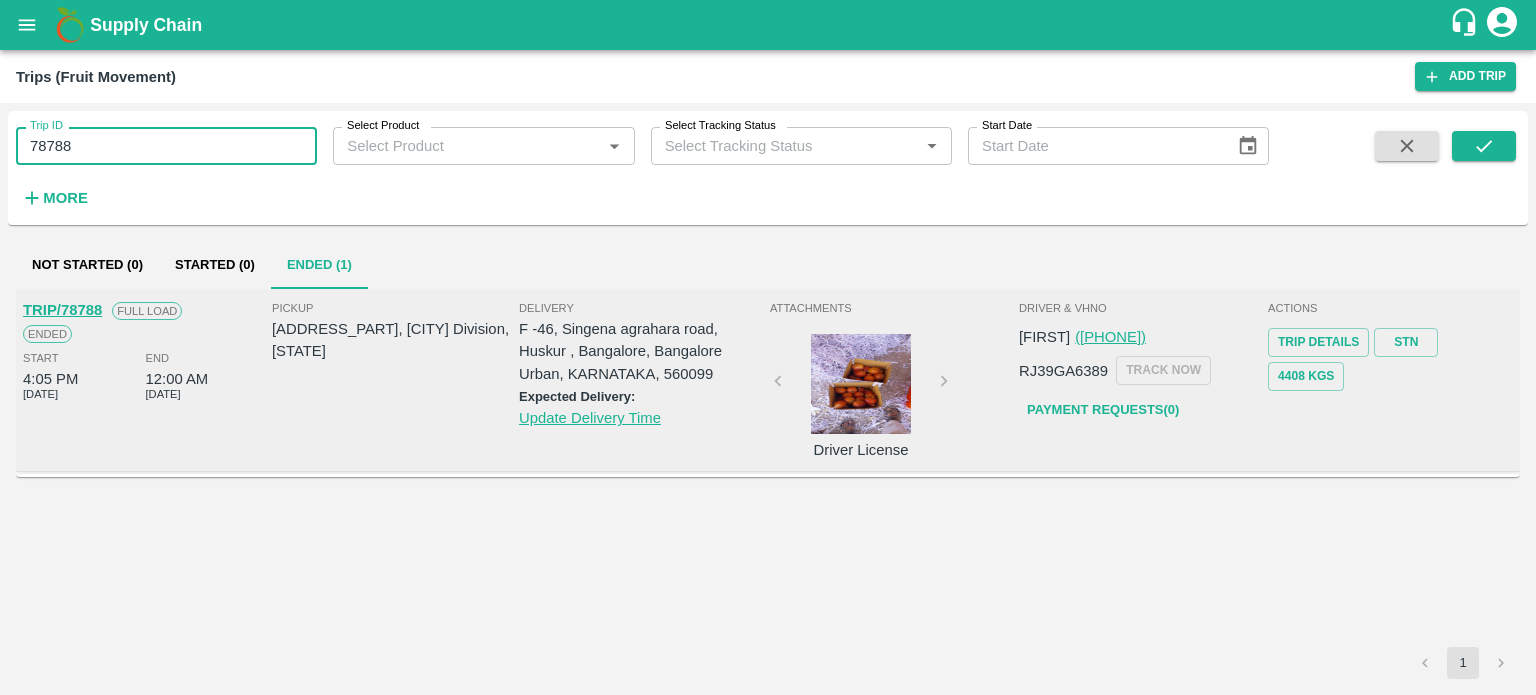 click on "78788" at bounding box center (166, 146) 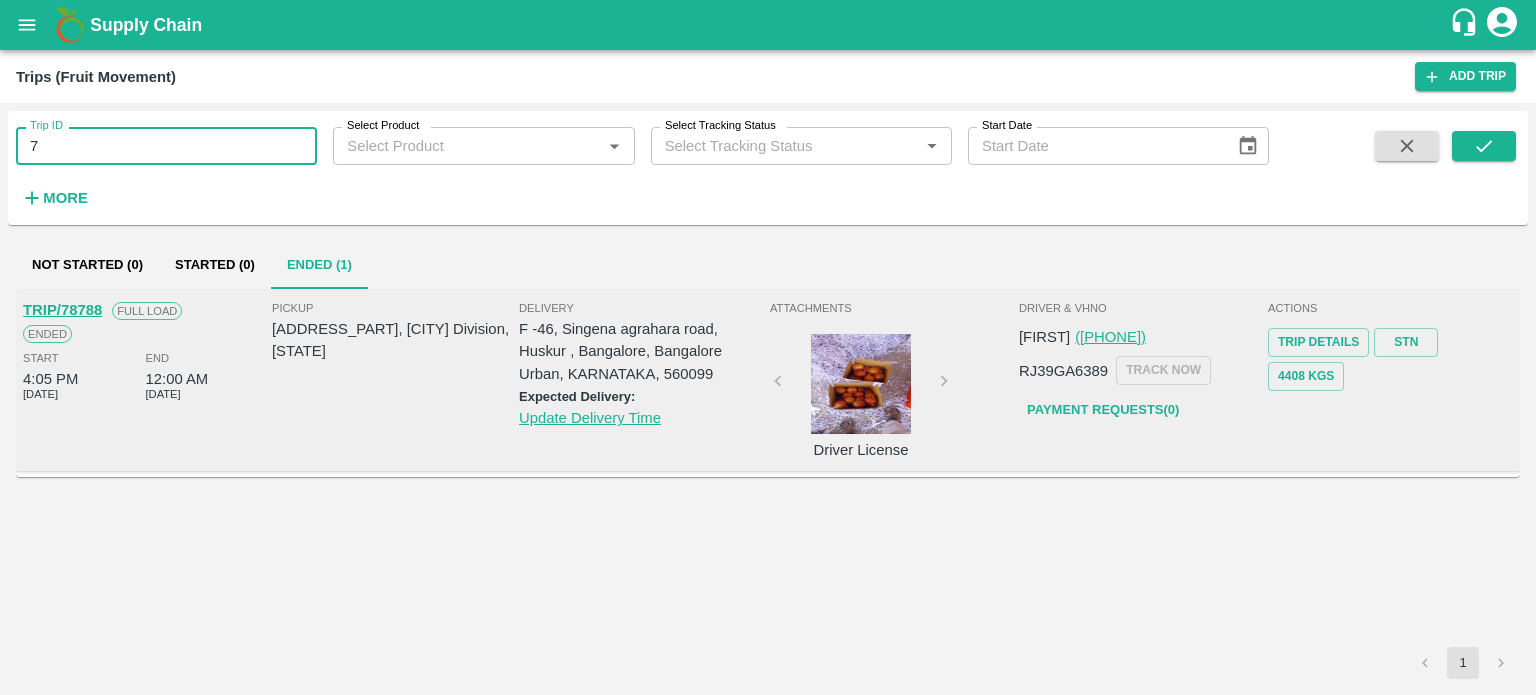 type on "7" 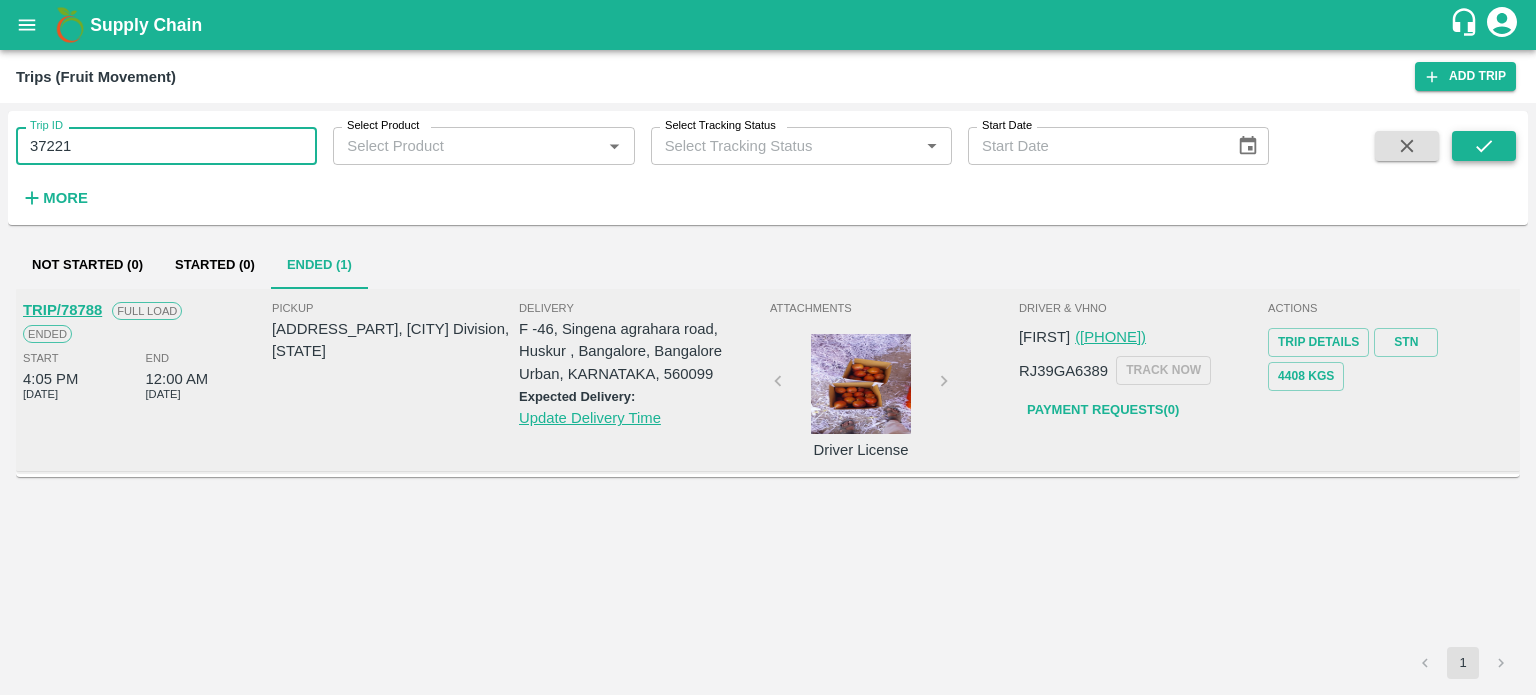 type on "37221" 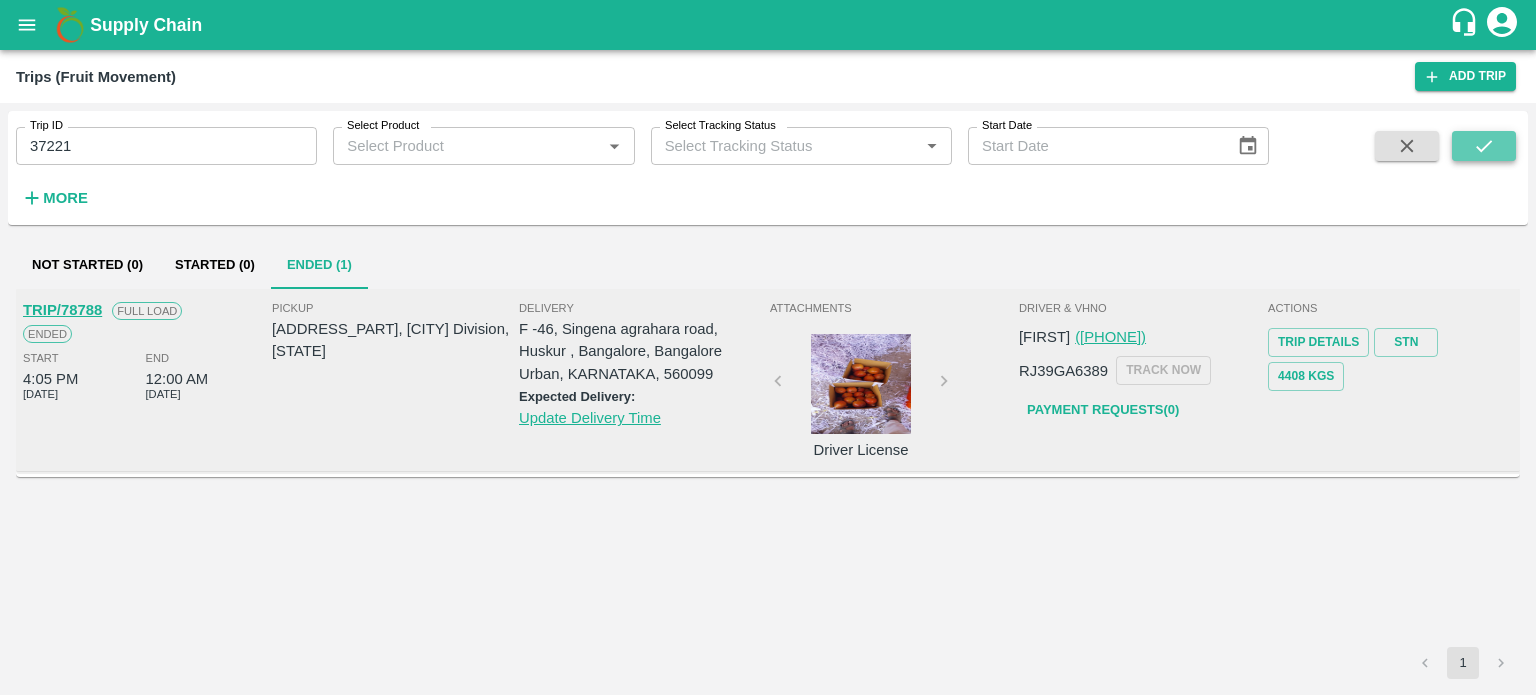 click 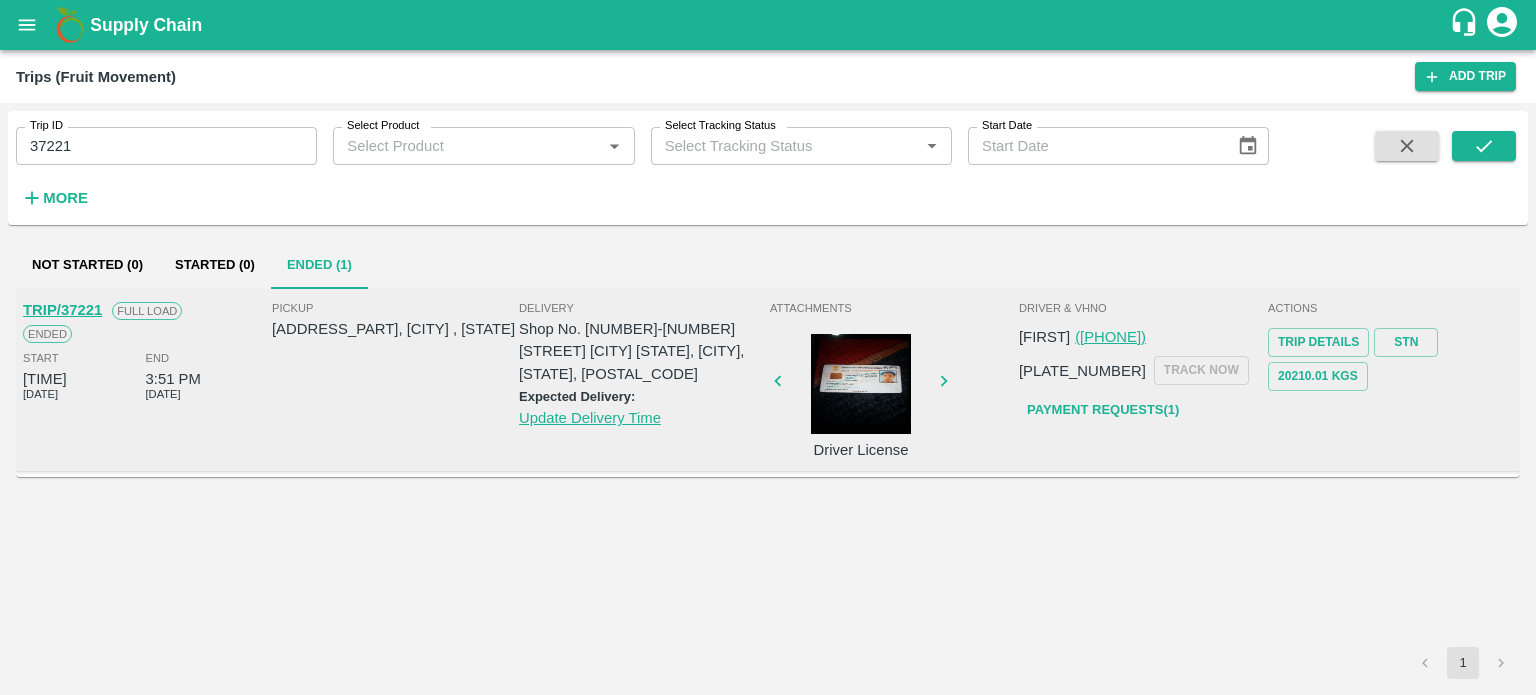 type 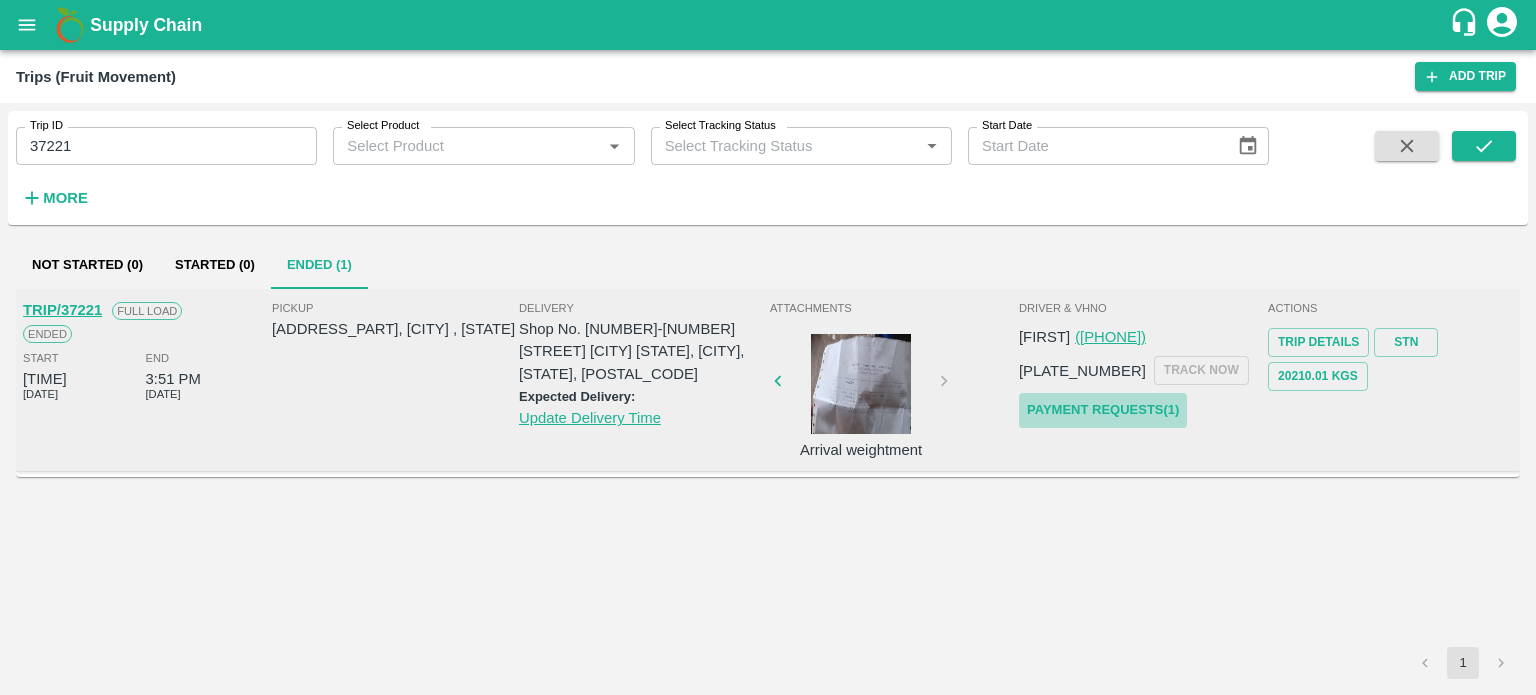 click on "Payment Requests( 1 )" at bounding box center (1103, 410) 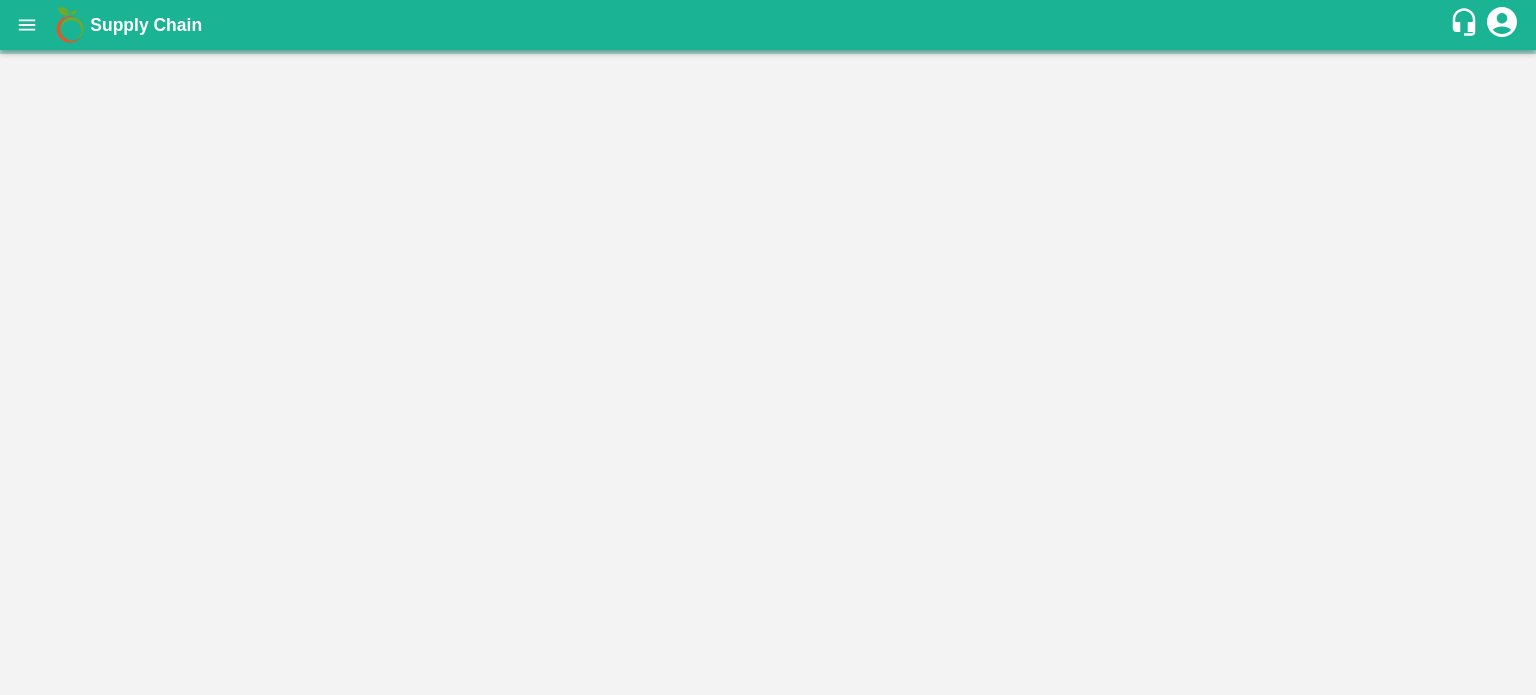 scroll, scrollTop: 0, scrollLeft: 0, axis: both 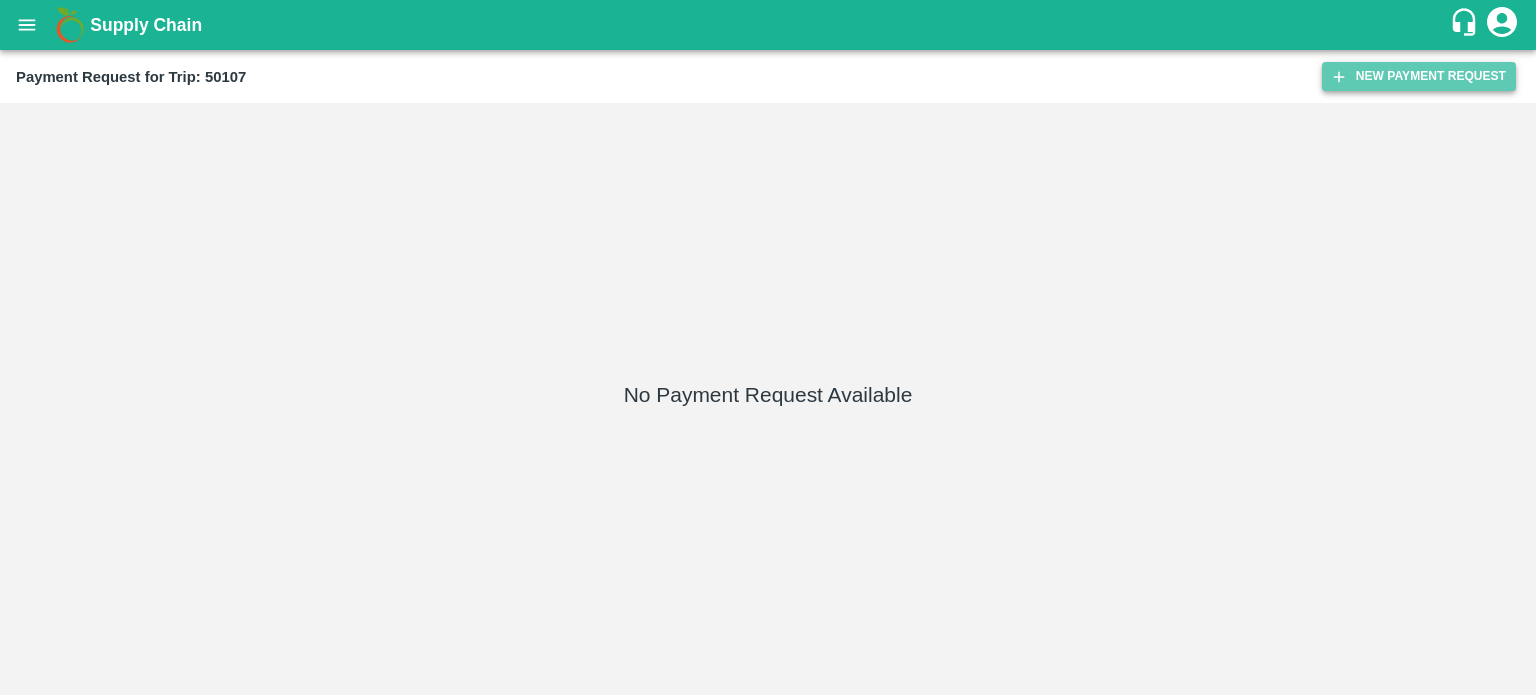 click on "New Payment Request" at bounding box center [1419, 76] 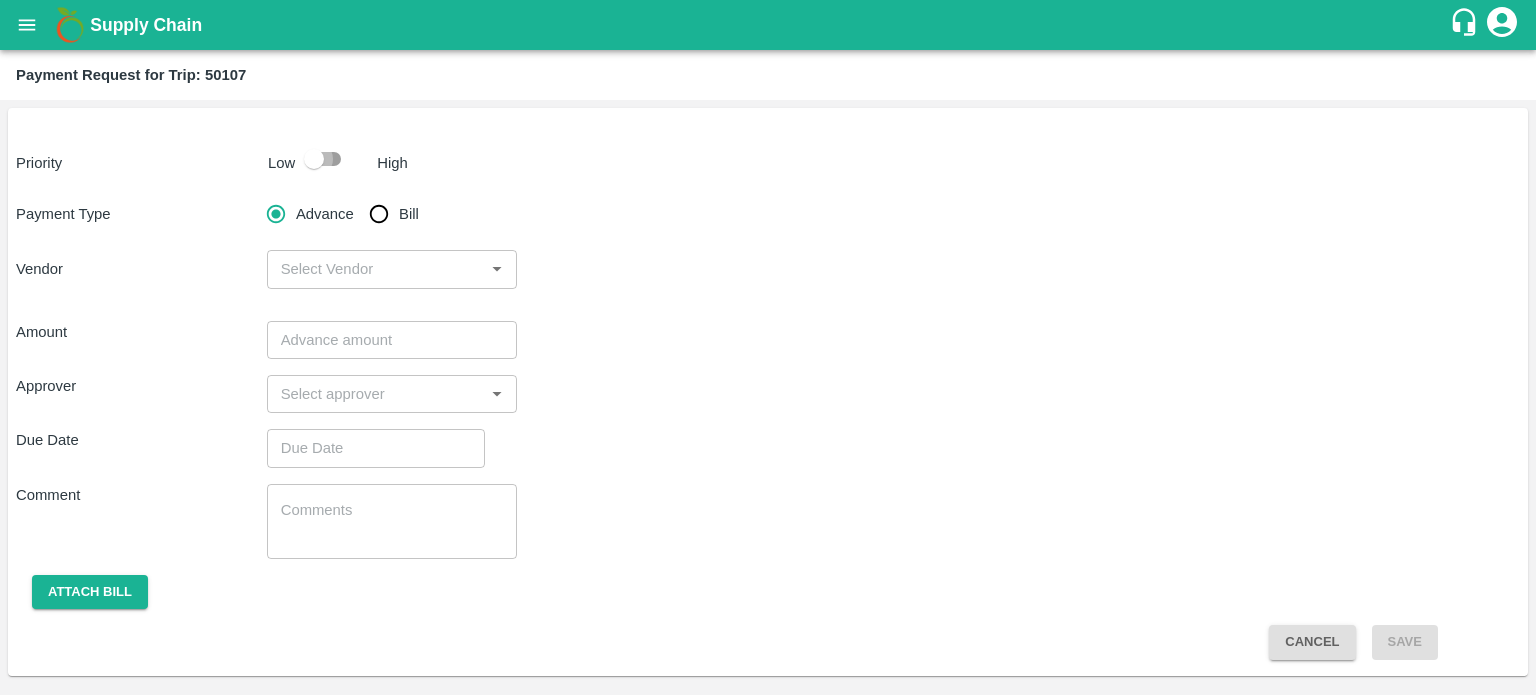 click at bounding box center (314, 159) 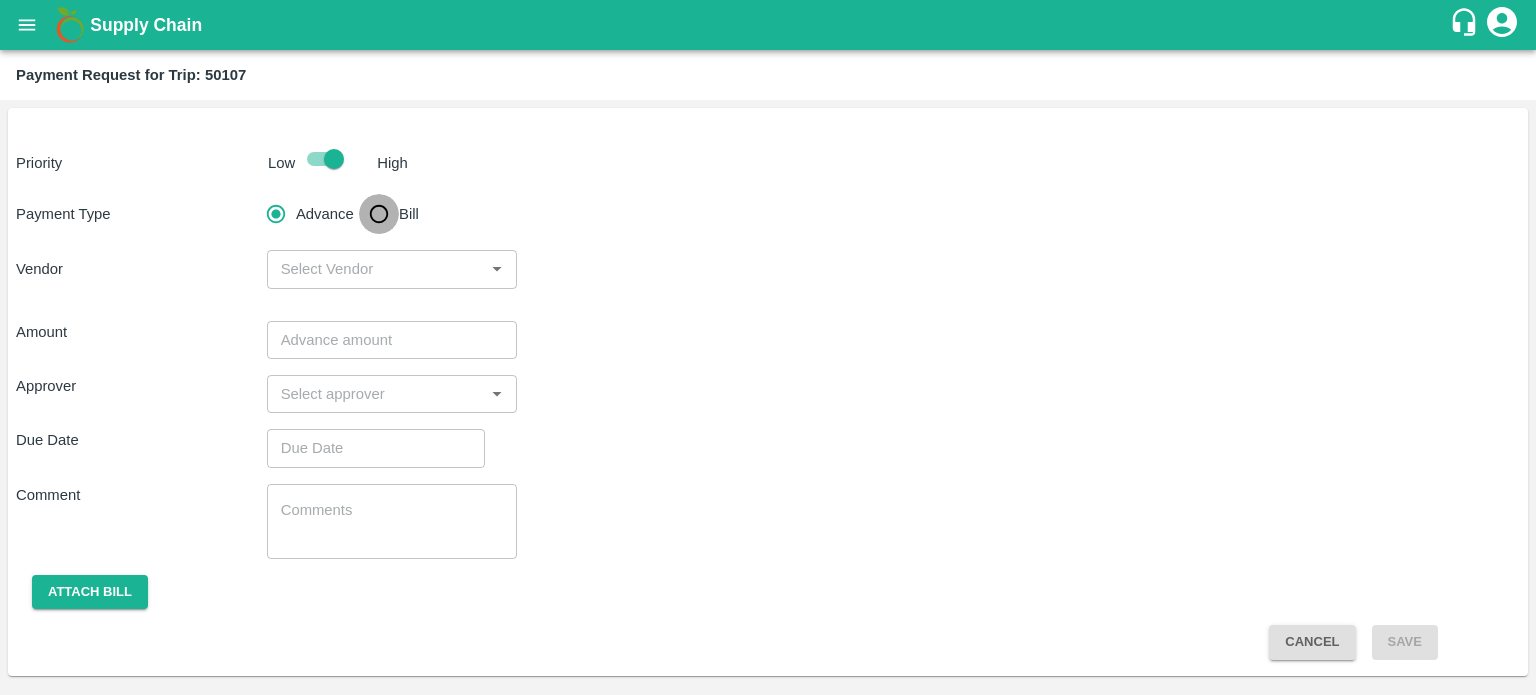 click on "Bill" at bounding box center [379, 214] 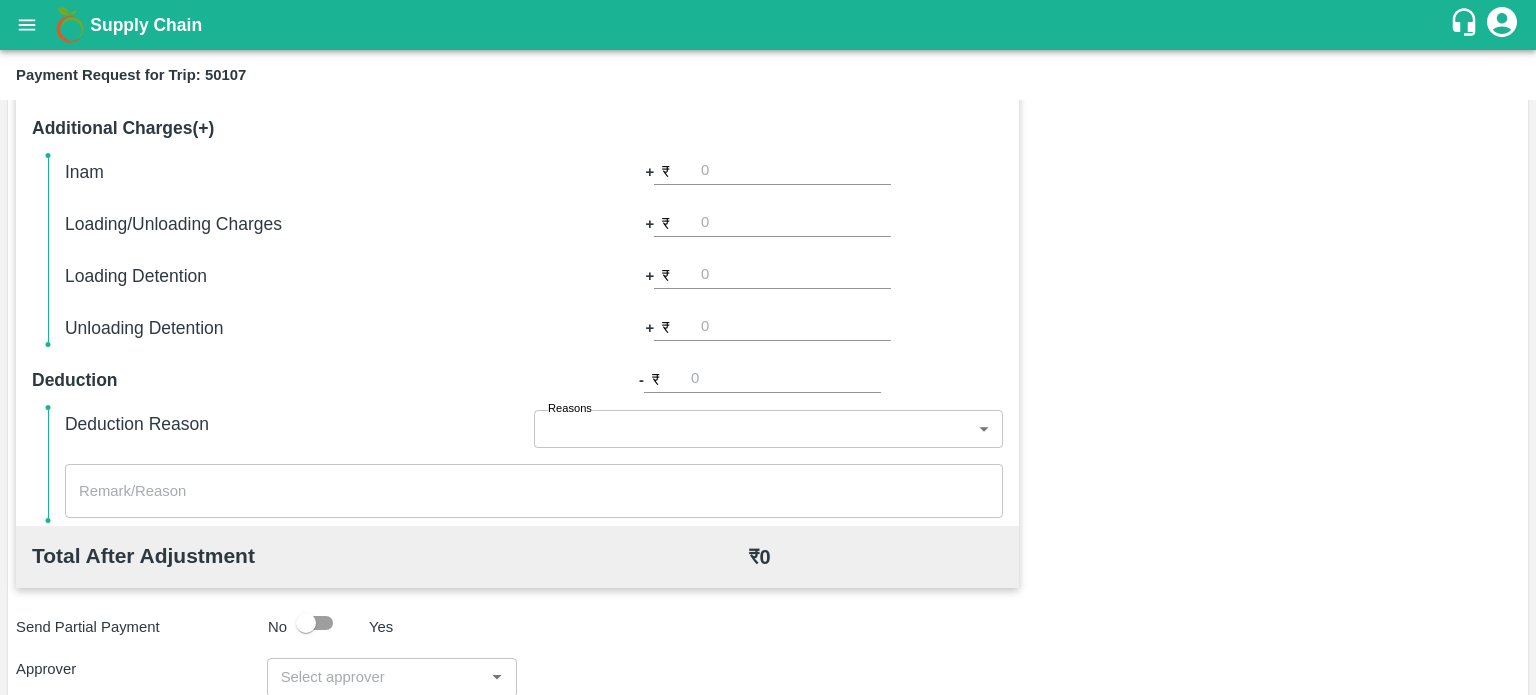 scroll, scrollTop: 0, scrollLeft: 0, axis: both 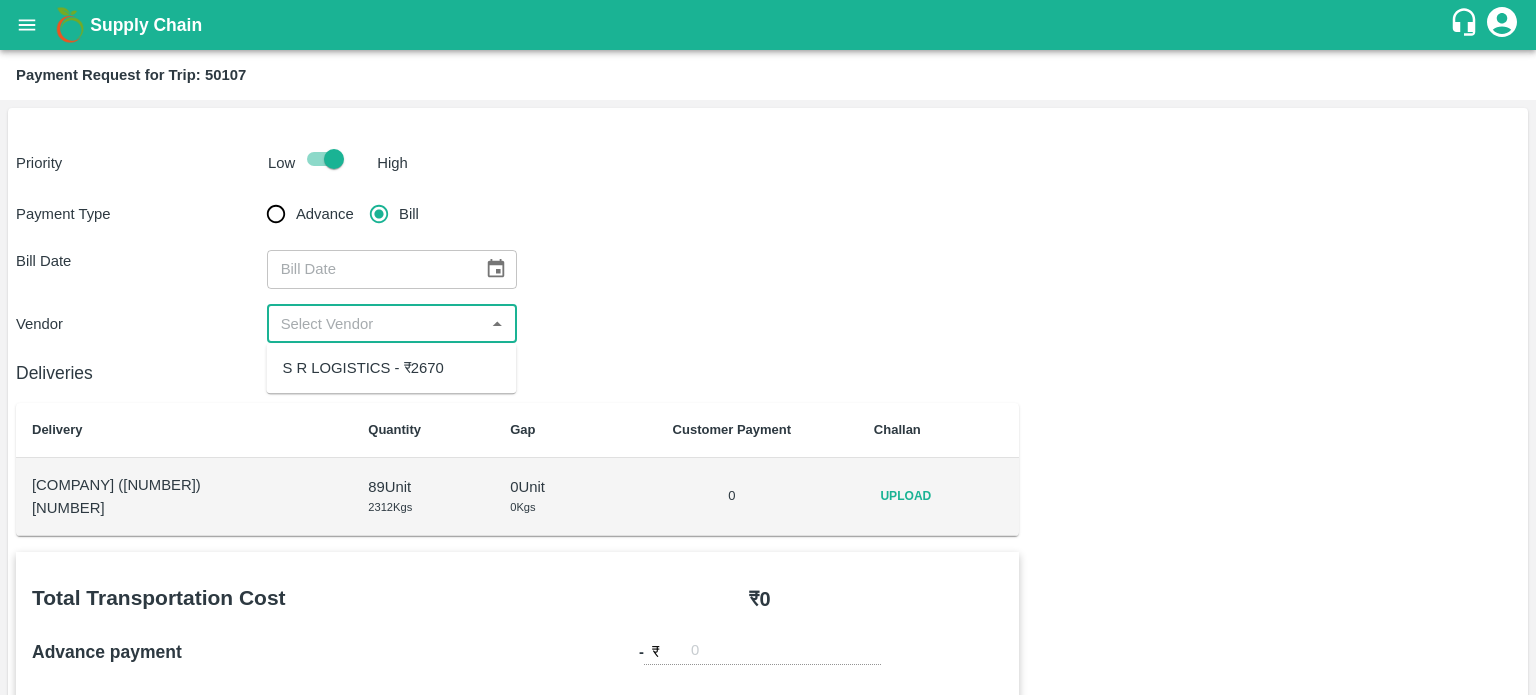 click at bounding box center [376, 324] 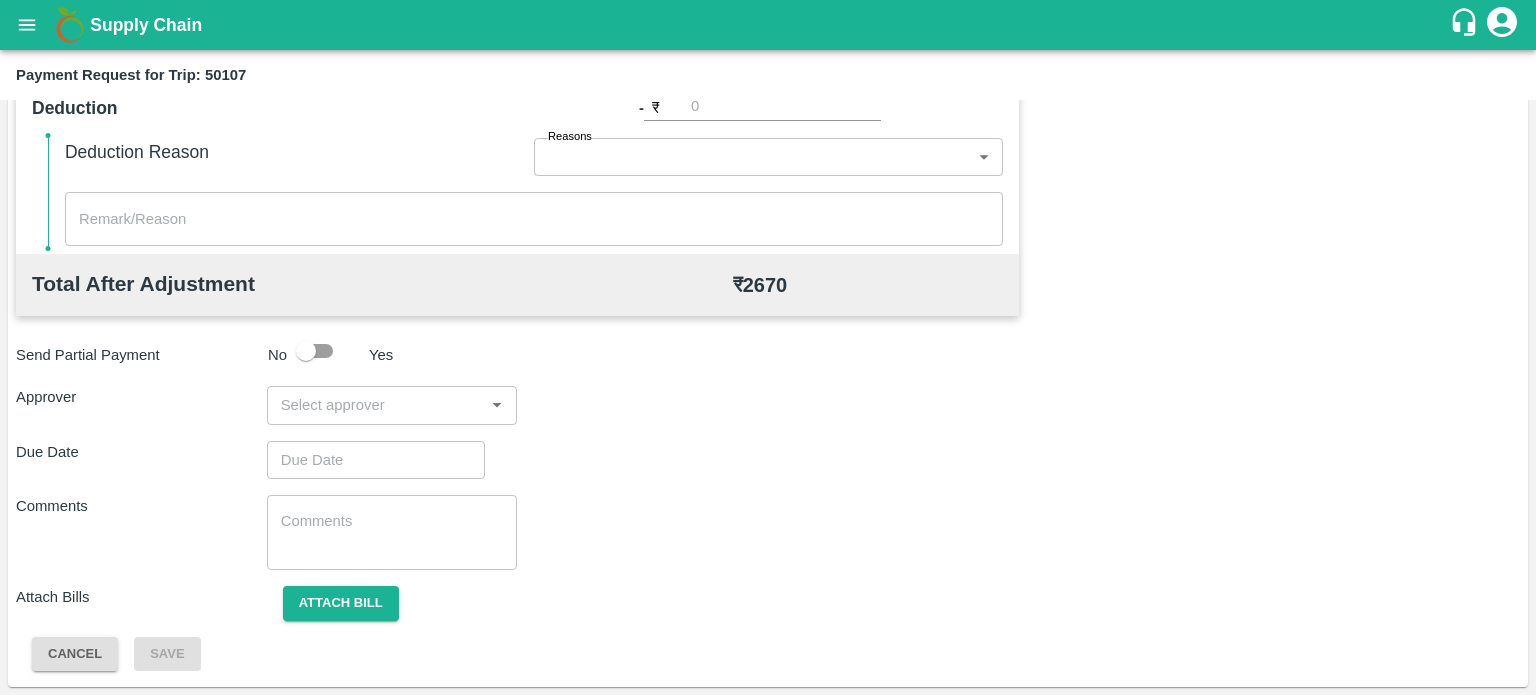 scroll, scrollTop: 0, scrollLeft: 0, axis: both 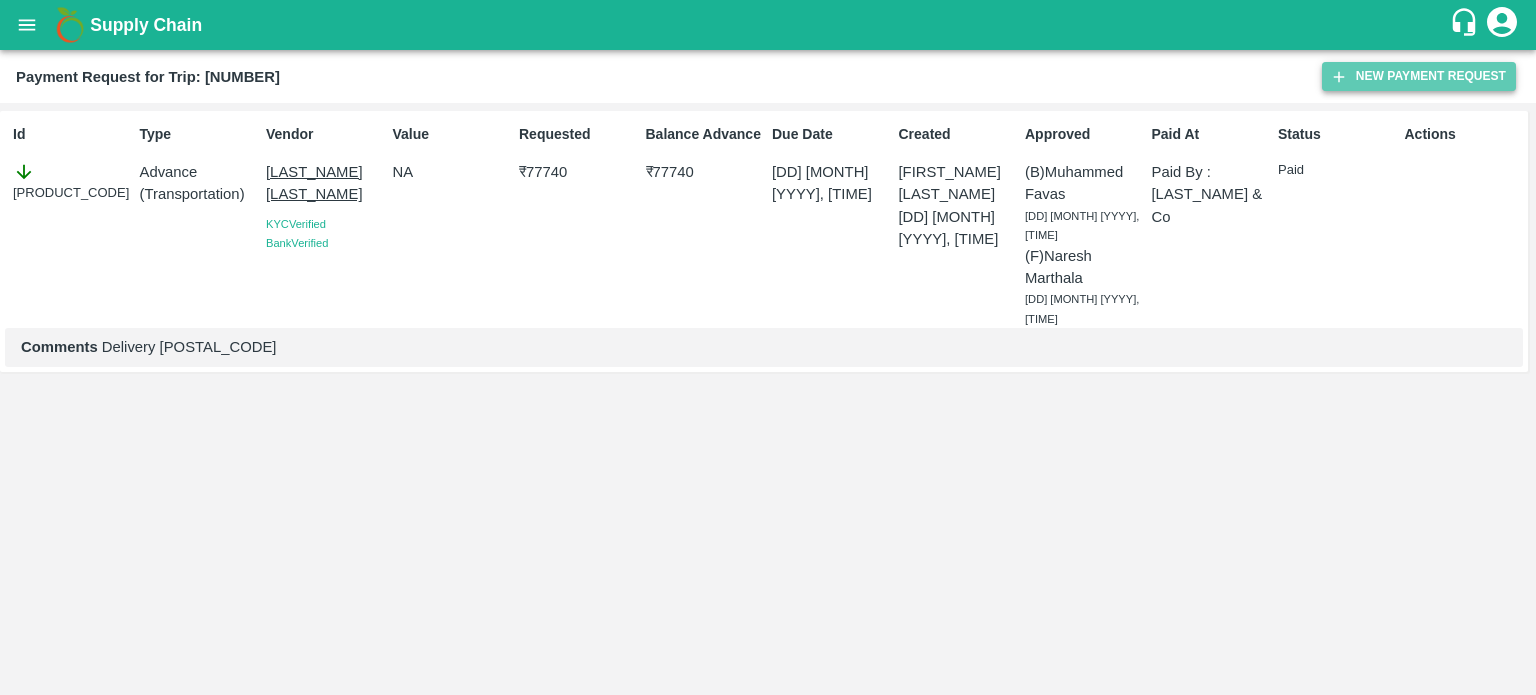 click on "New Payment Request" at bounding box center (1419, 76) 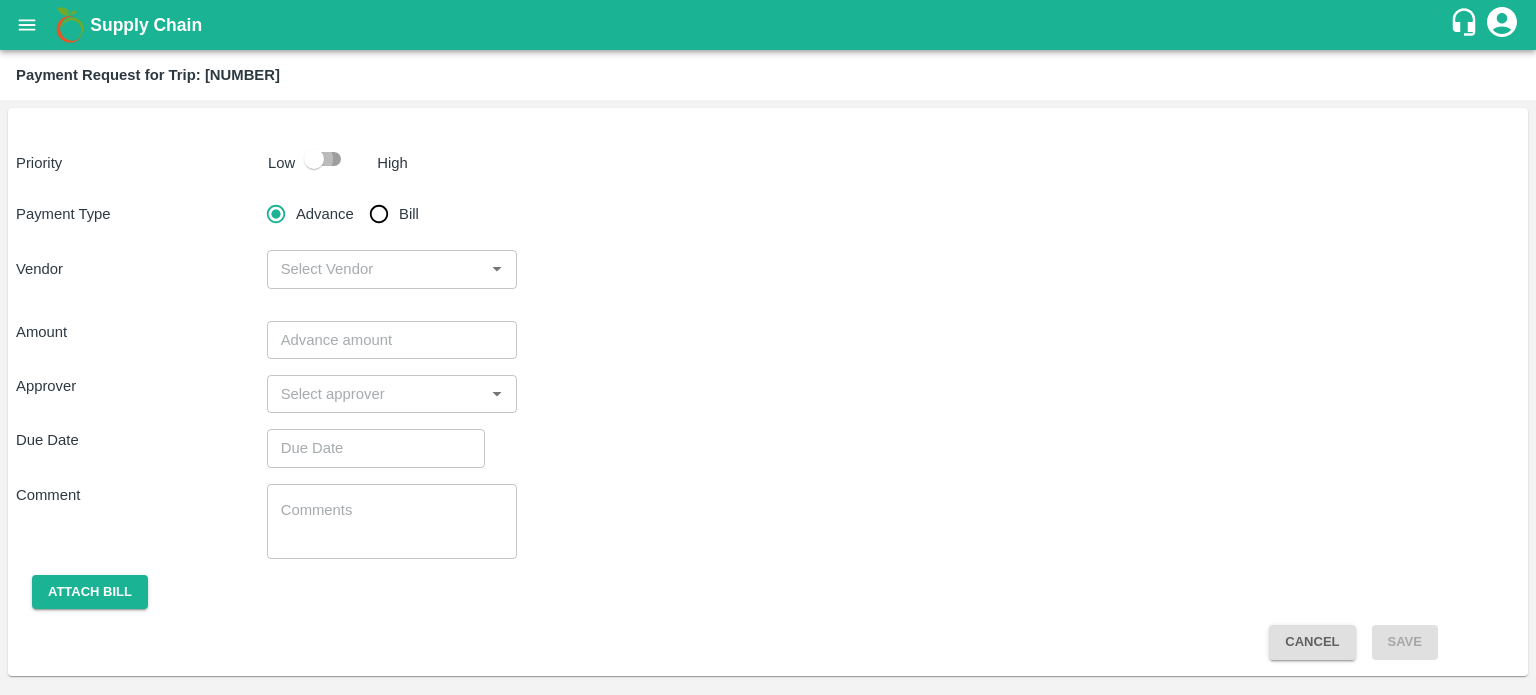 click at bounding box center [314, 159] 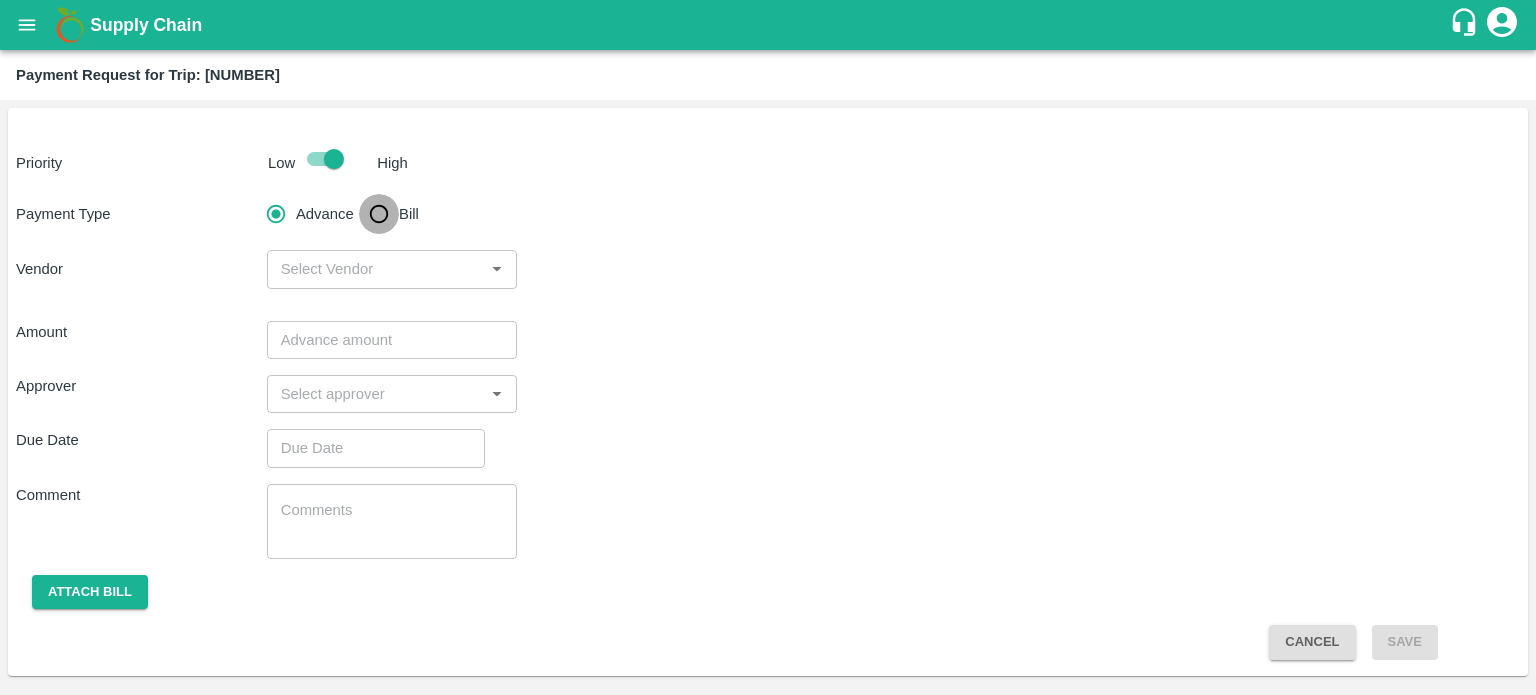click on "Bill" at bounding box center (379, 214) 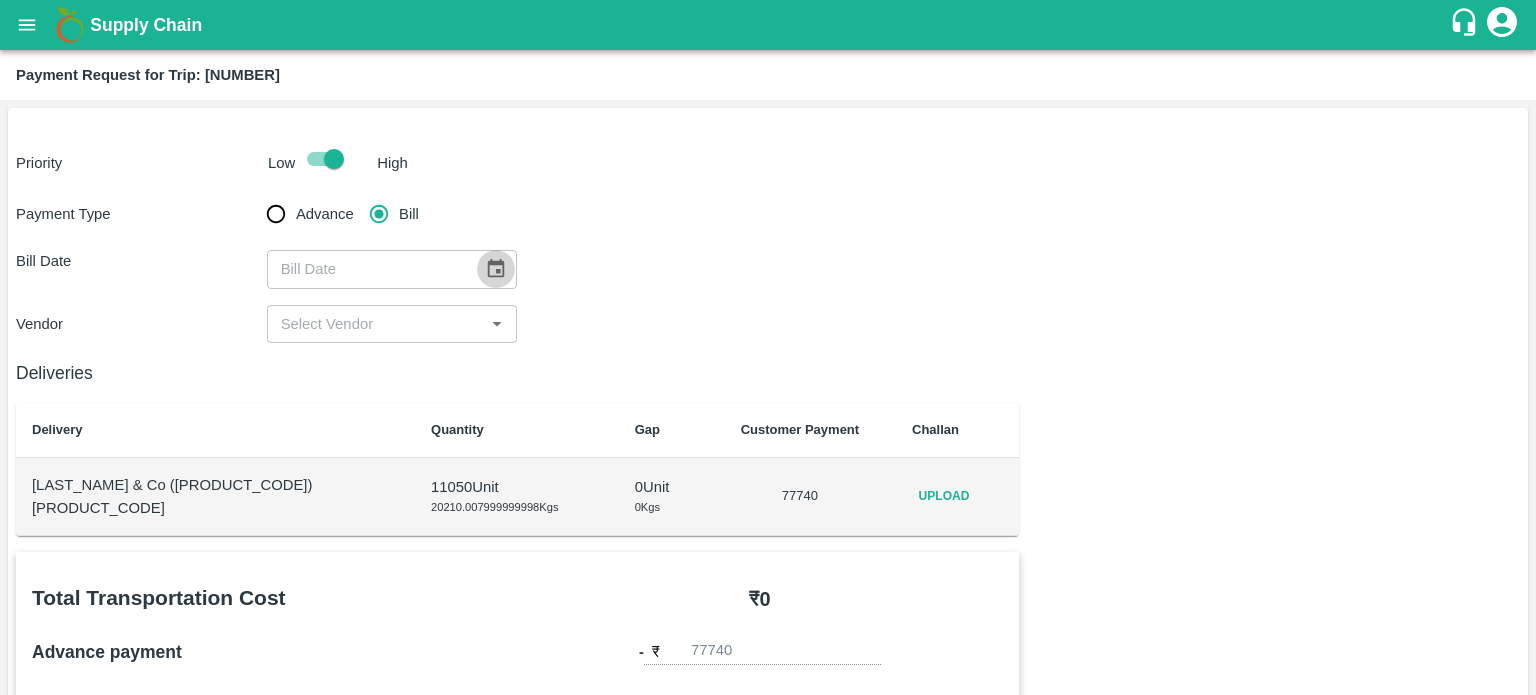 click 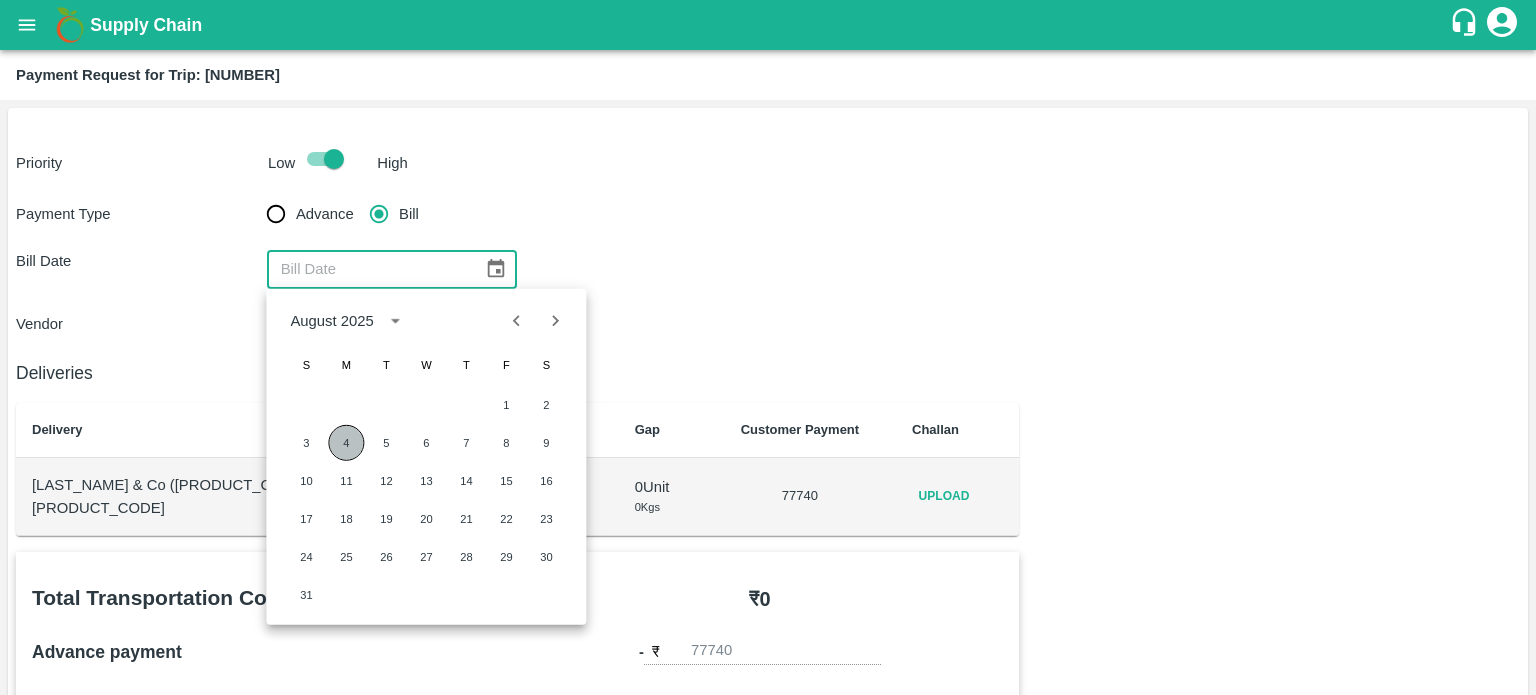 click on "4" at bounding box center (346, 443) 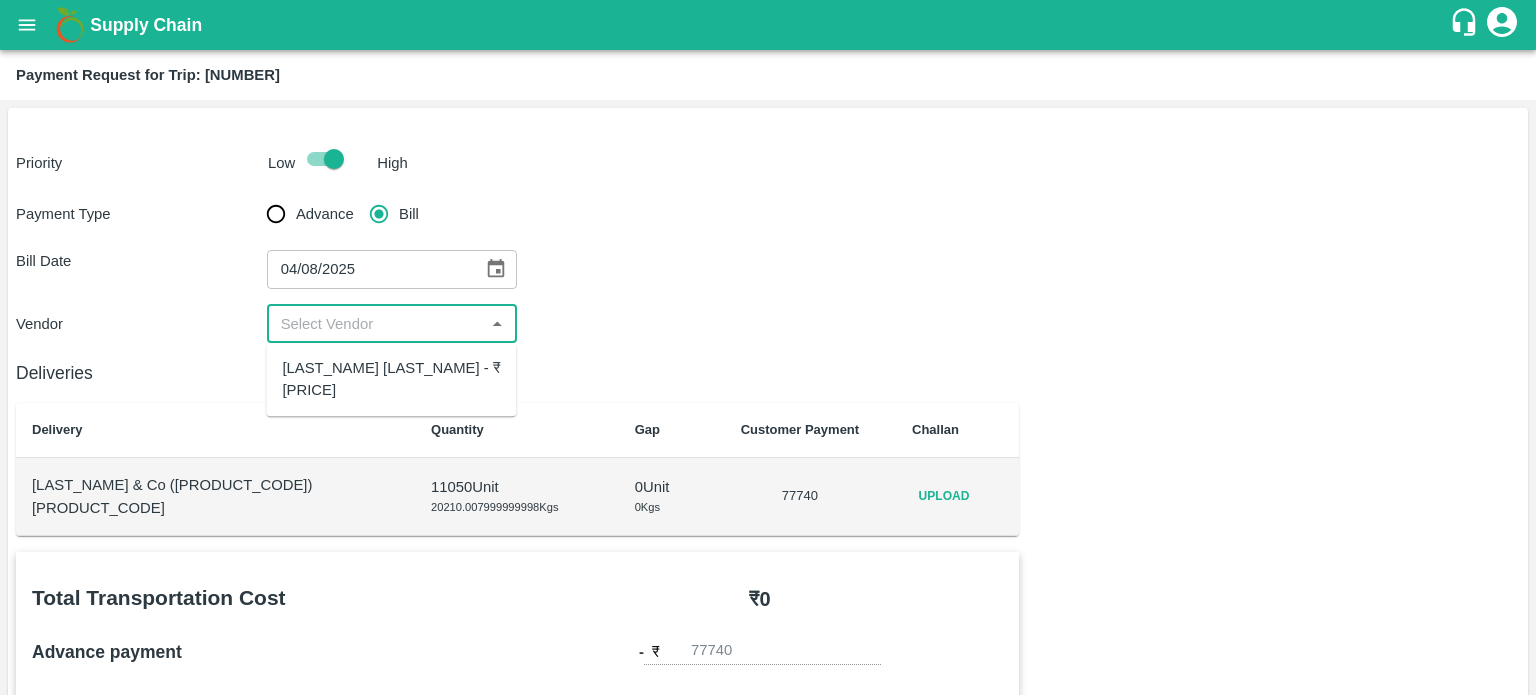 click at bounding box center (376, 324) 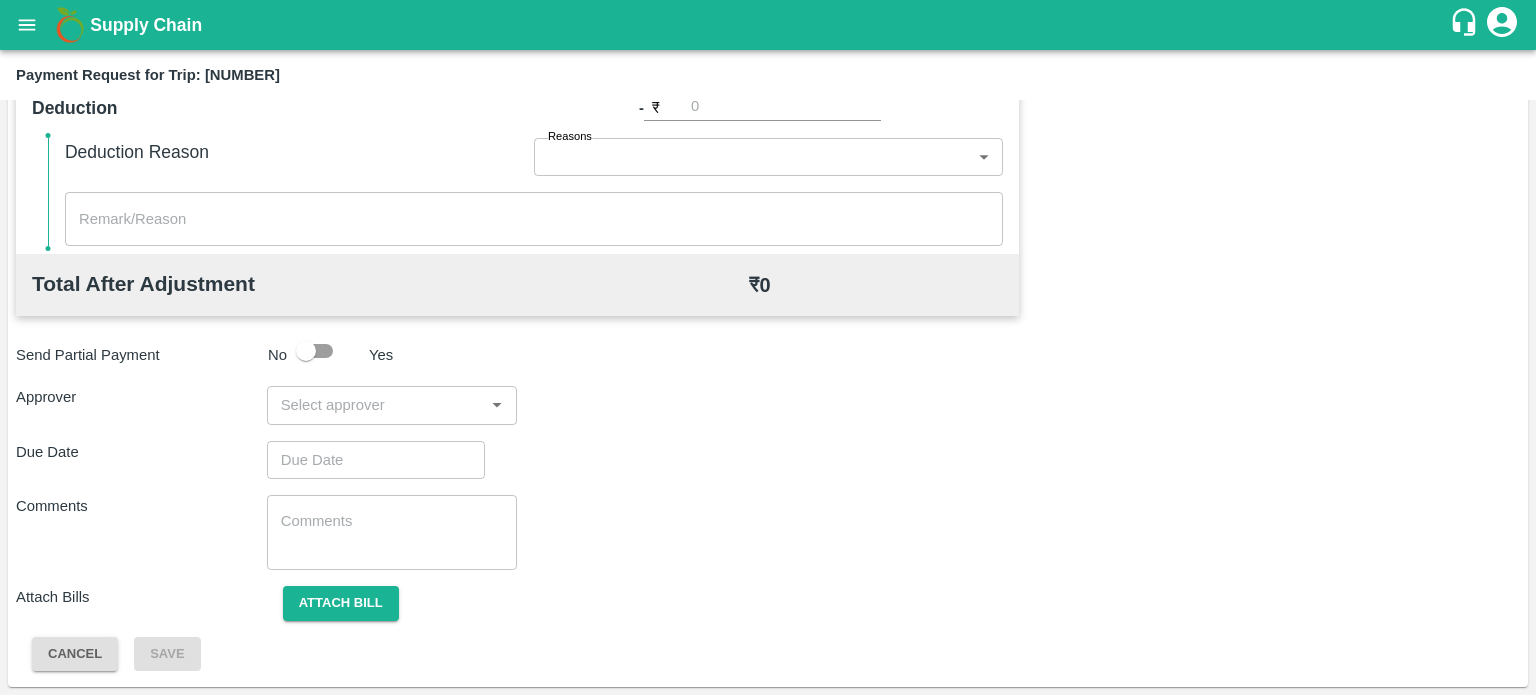 scroll, scrollTop: 0, scrollLeft: 0, axis: both 